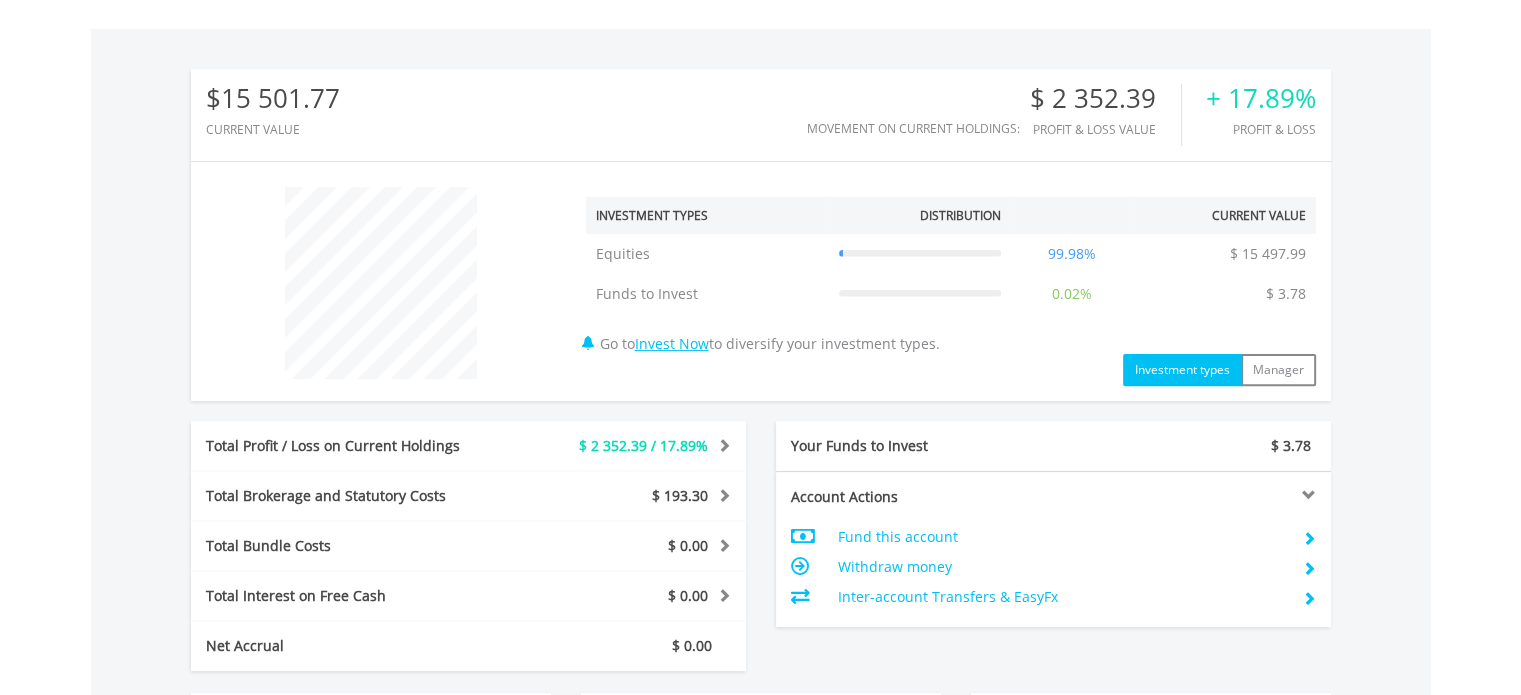 scroll, scrollTop: 666, scrollLeft: 0, axis: vertical 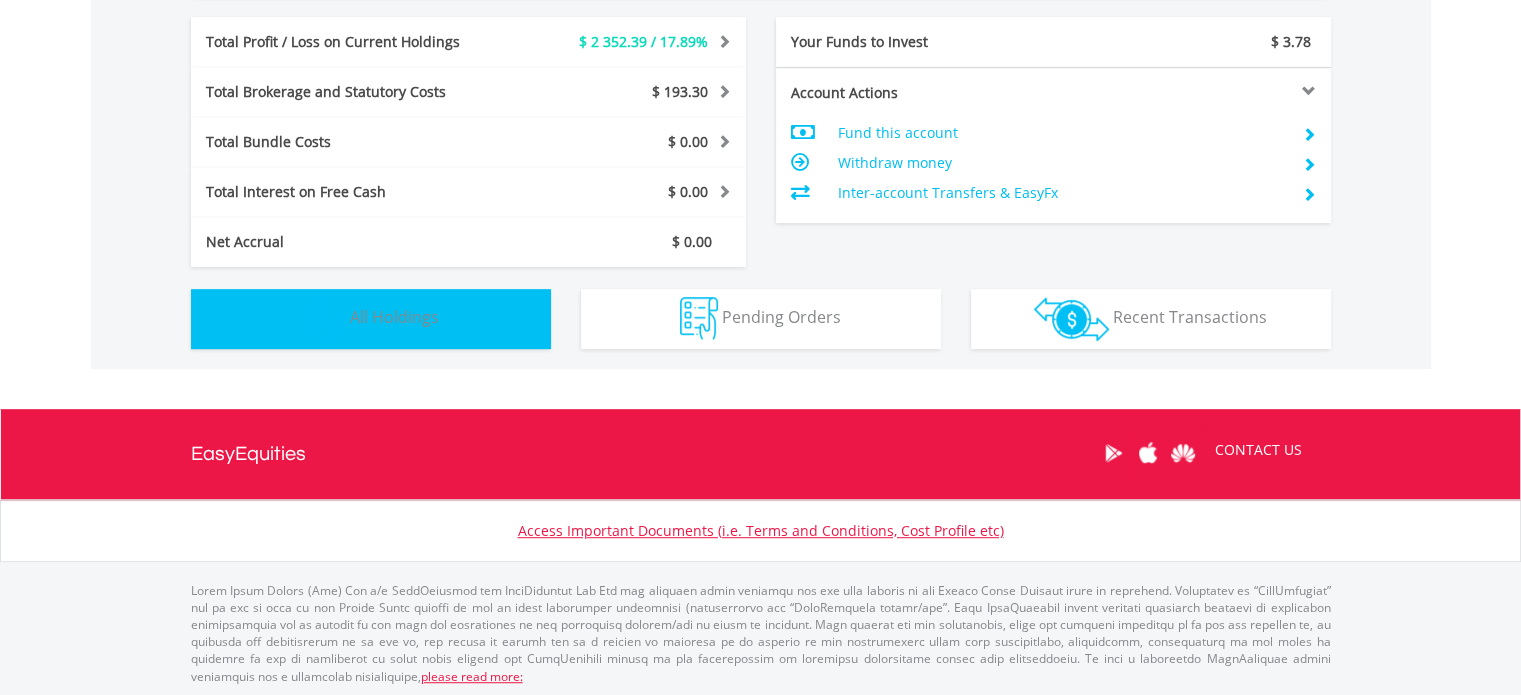 click on "Holdings
All Holdings" at bounding box center [371, 319] 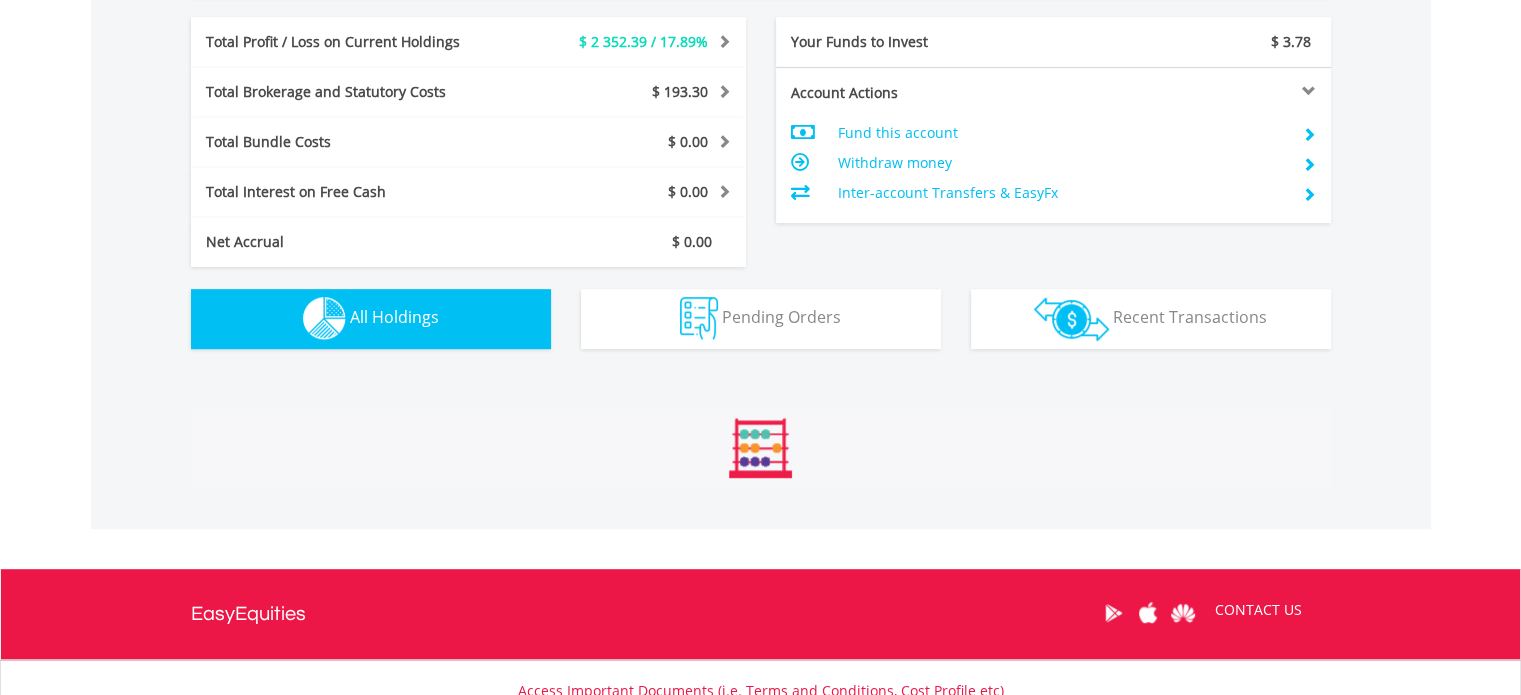 scroll, scrollTop: 1401, scrollLeft: 0, axis: vertical 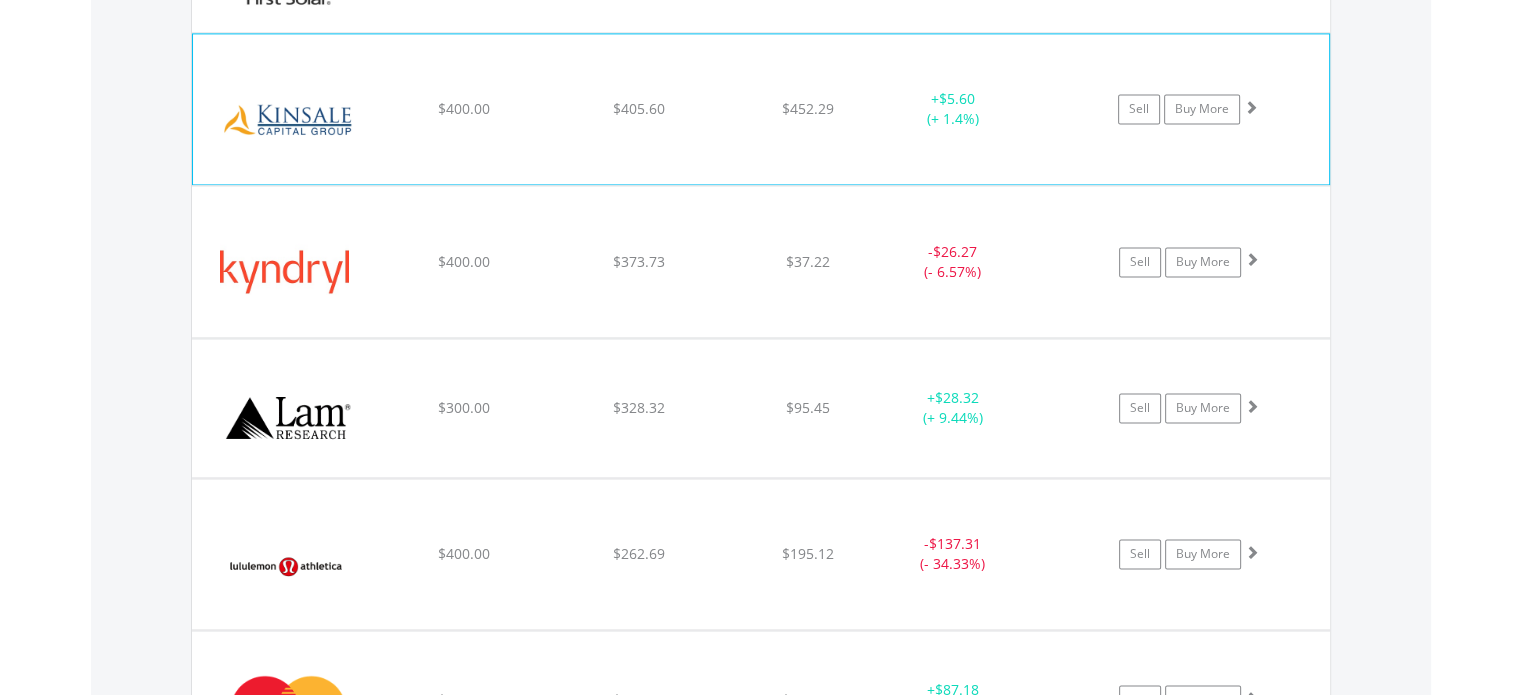 click at bounding box center (1251, 107) 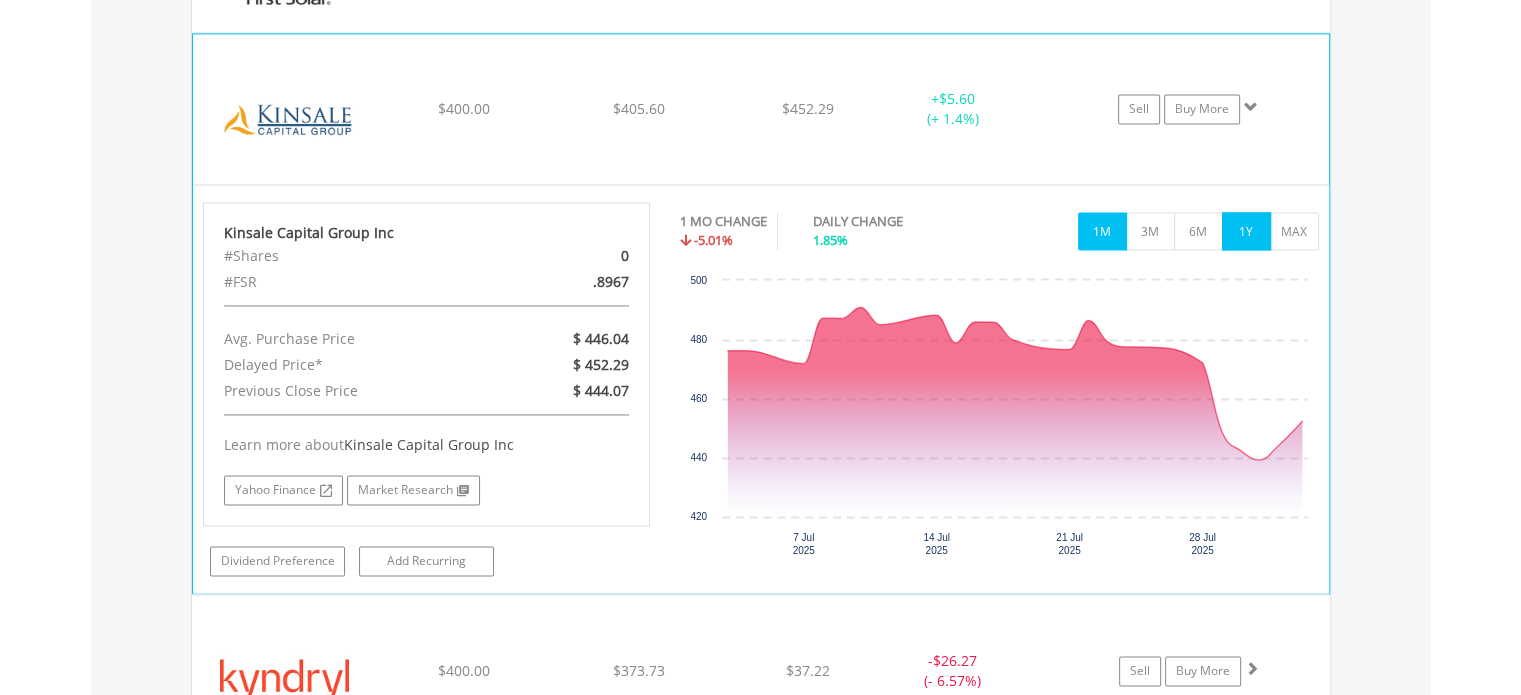 click on "1Y" at bounding box center [1246, 231] 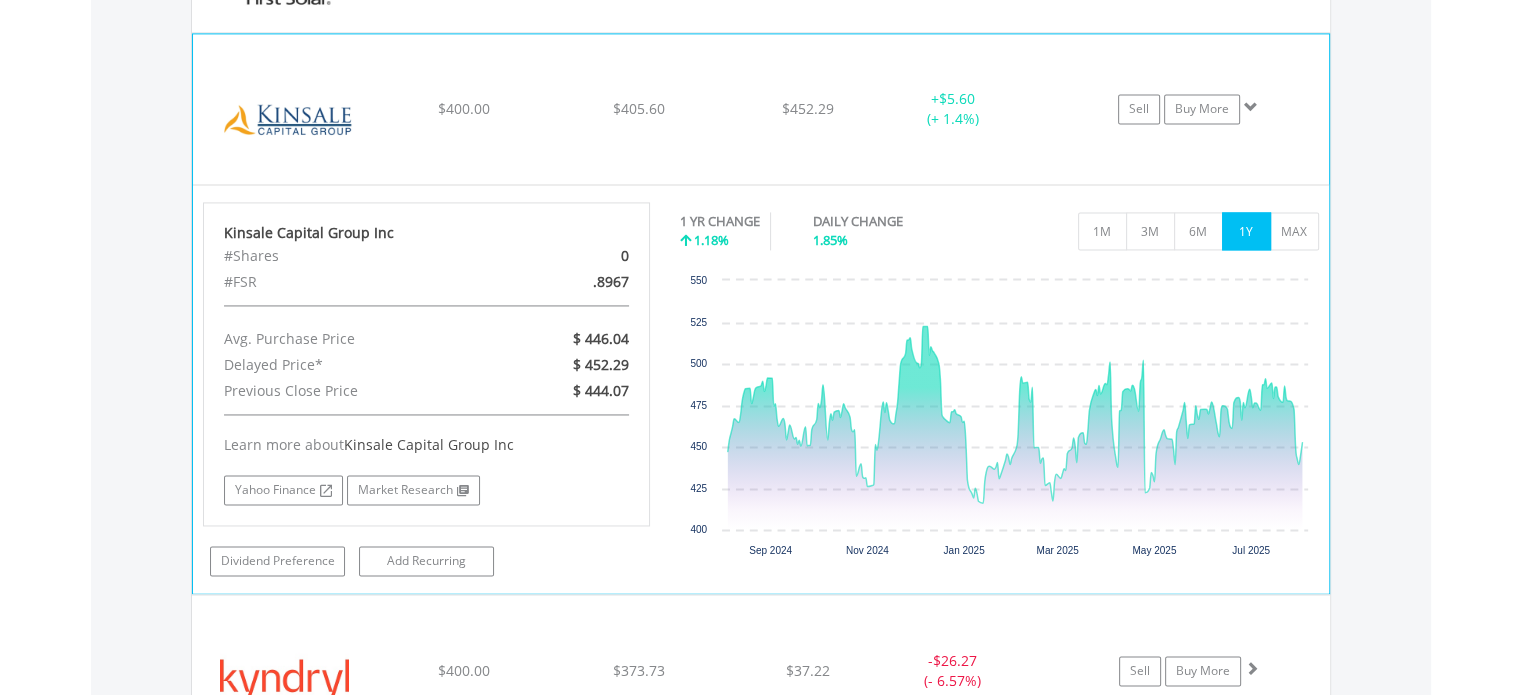 click at bounding box center (1251, 107) 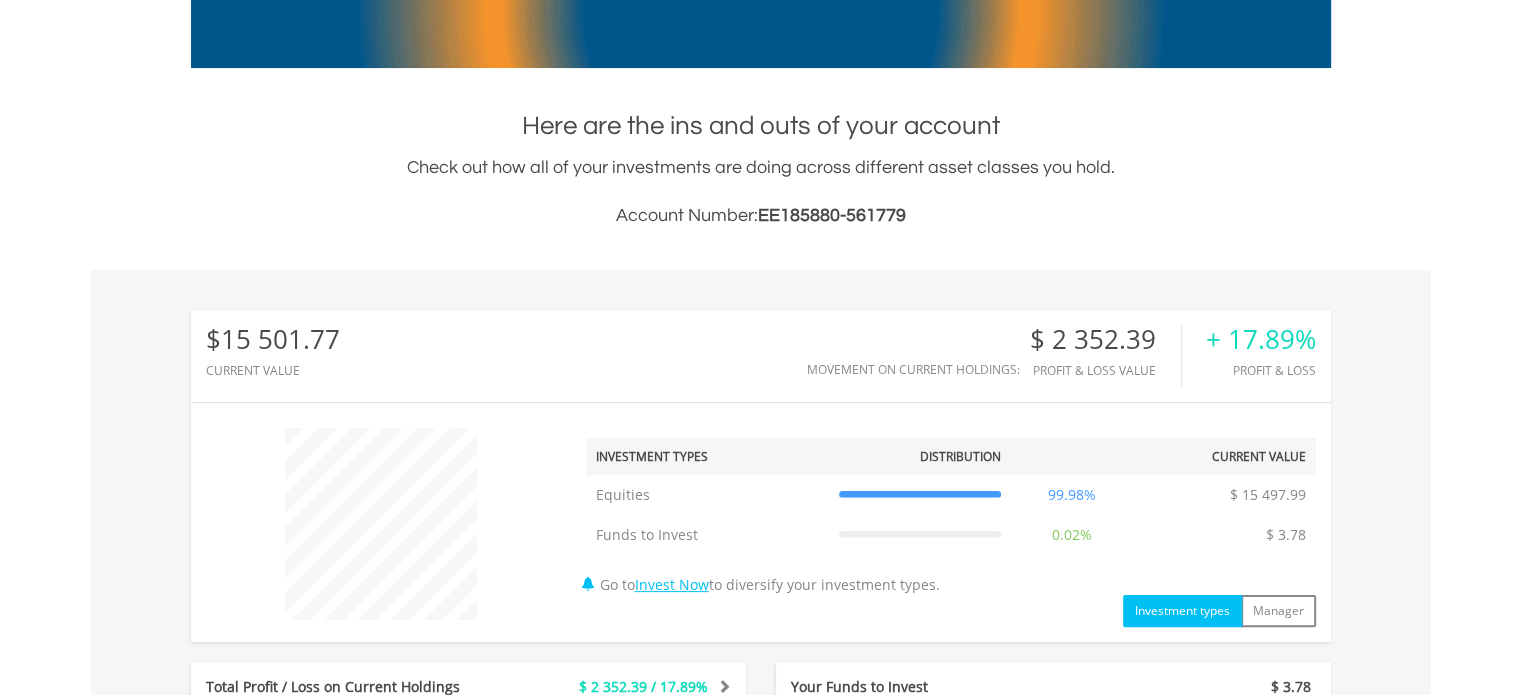 scroll, scrollTop: 240, scrollLeft: 0, axis: vertical 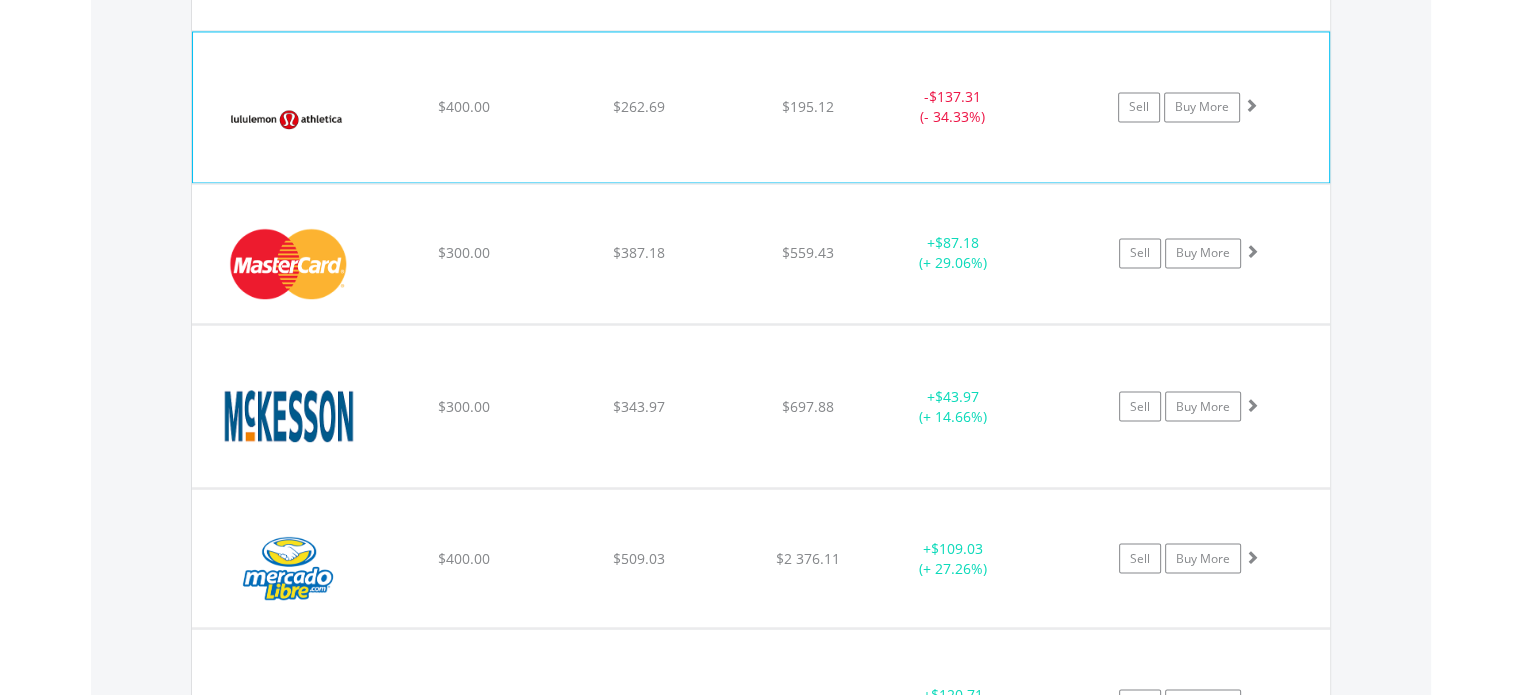 click at bounding box center (1251, 105) 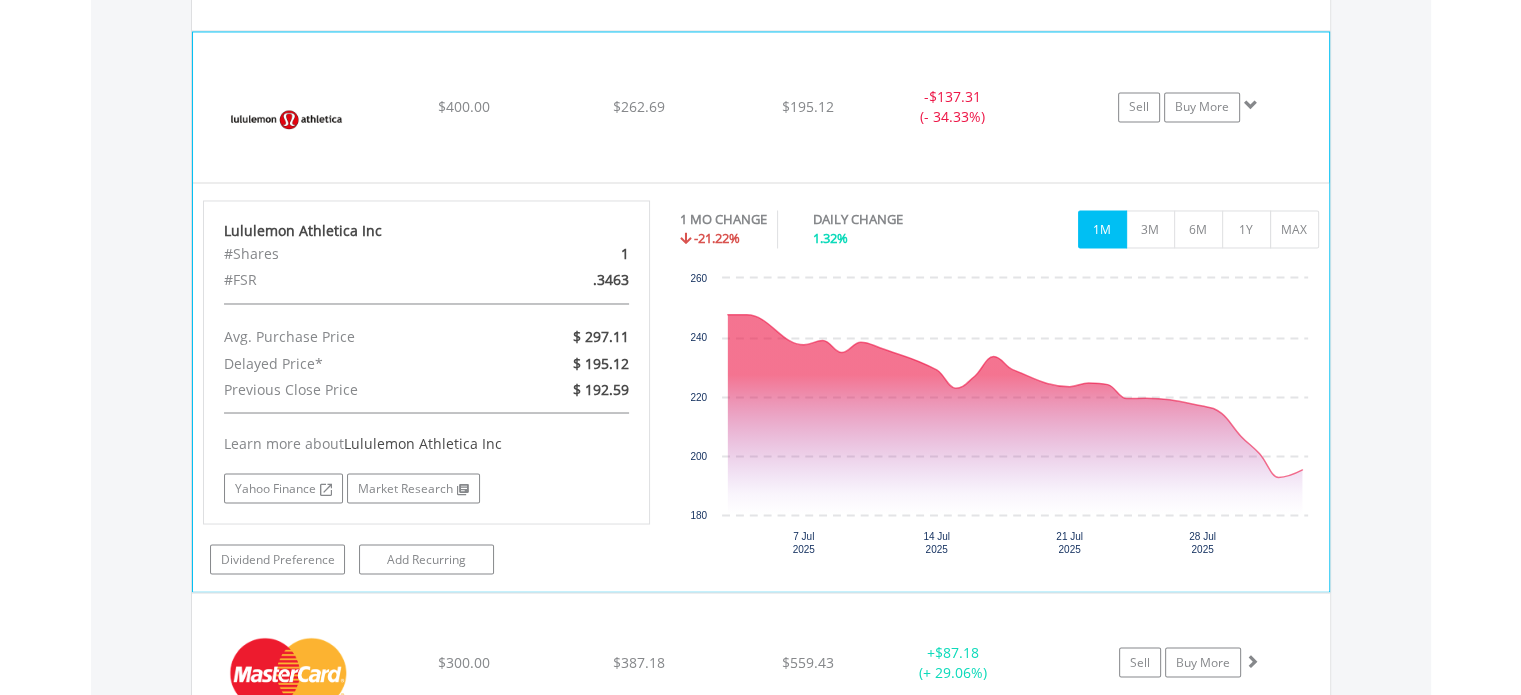 click at bounding box center (1251, 105) 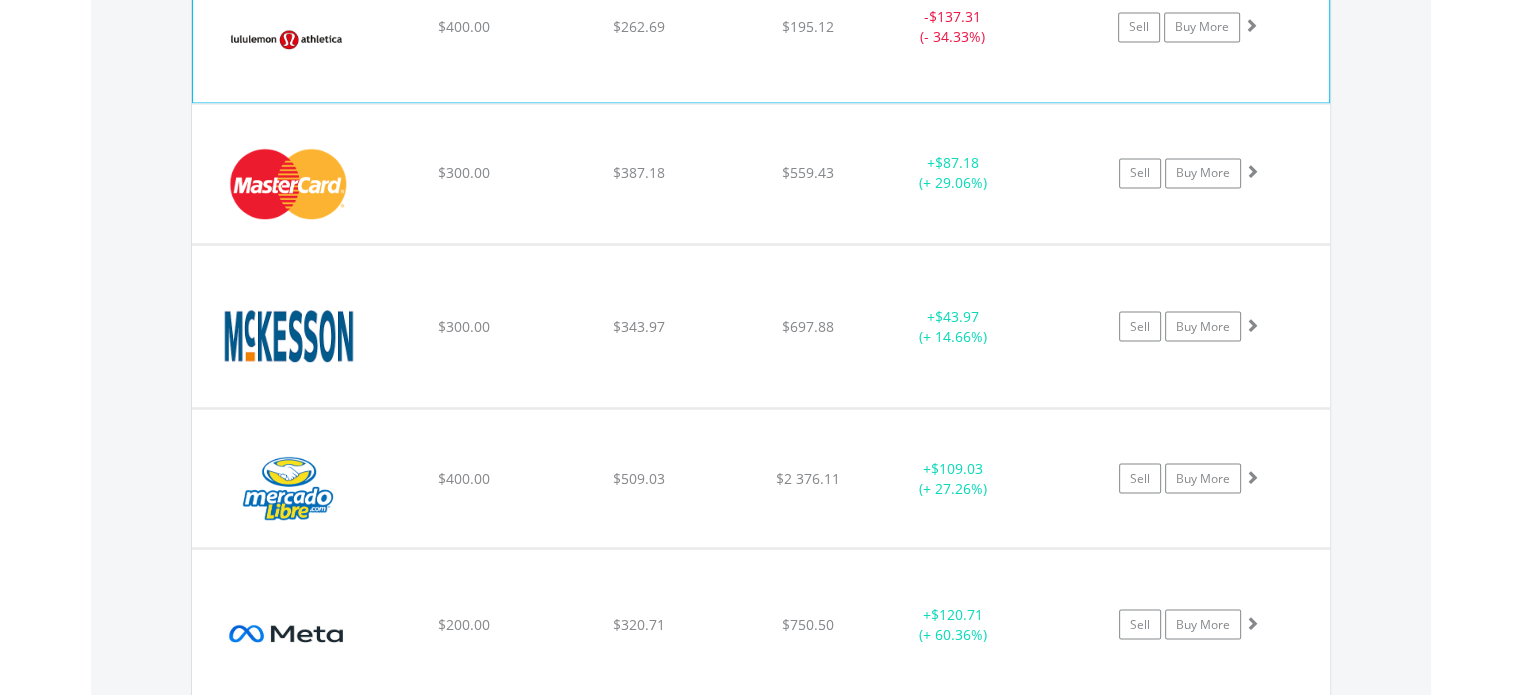 scroll, scrollTop: 3572, scrollLeft: 0, axis: vertical 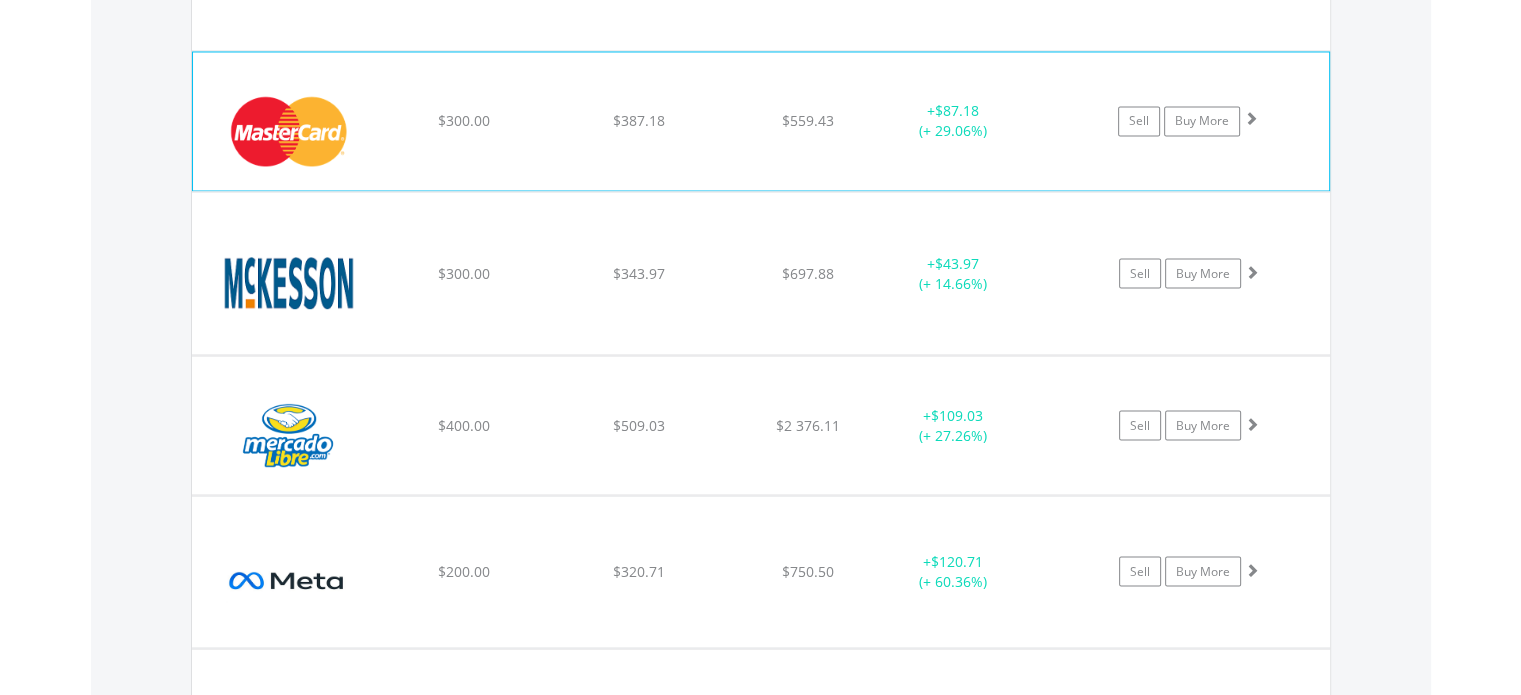 click at bounding box center (1251, 118) 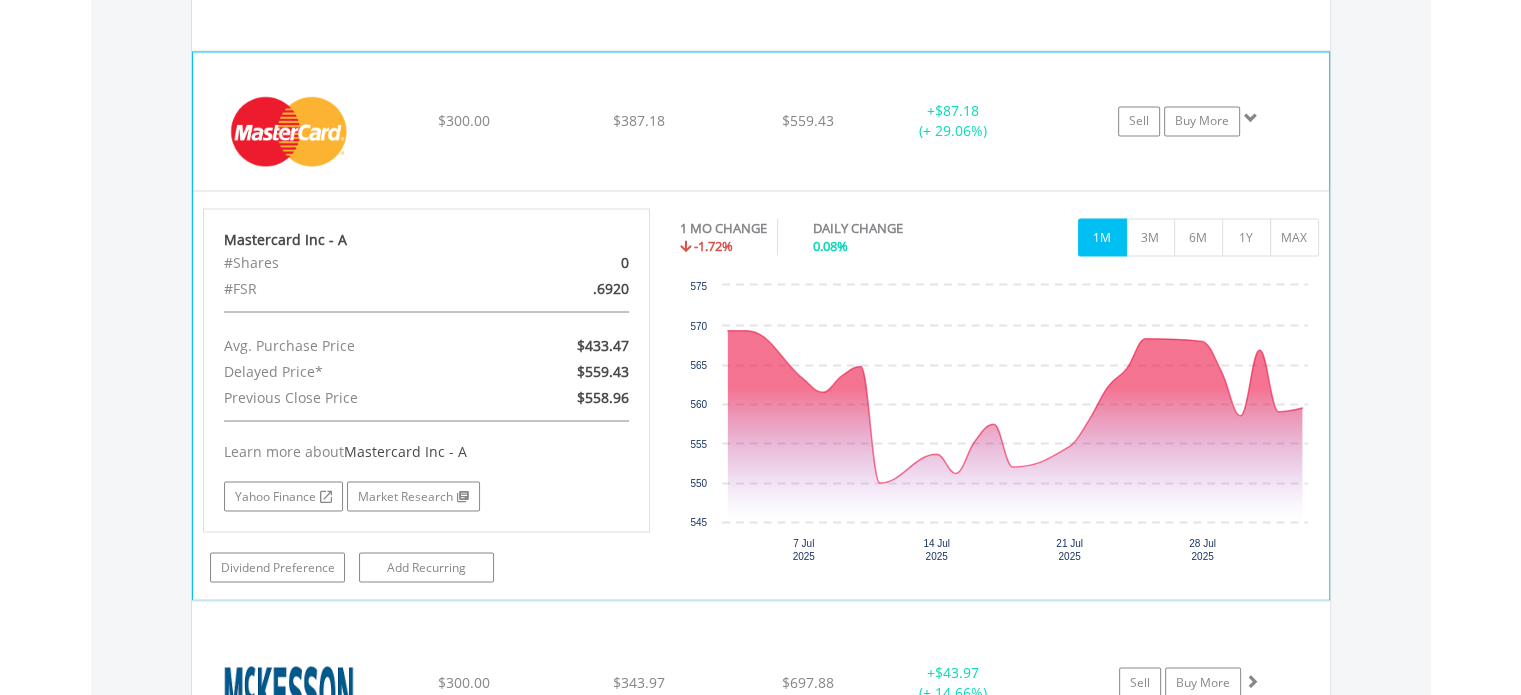 click at bounding box center (1251, 118) 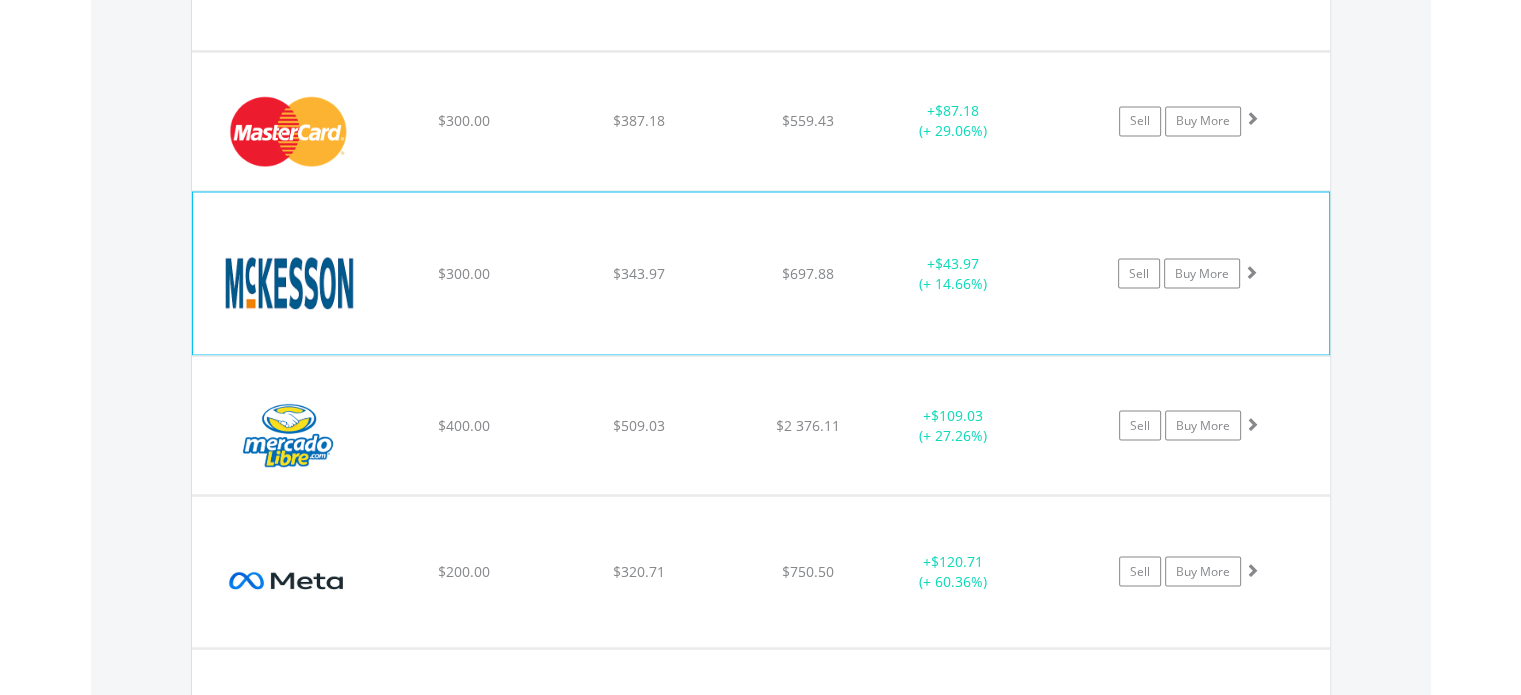 click at bounding box center [1251, 271] 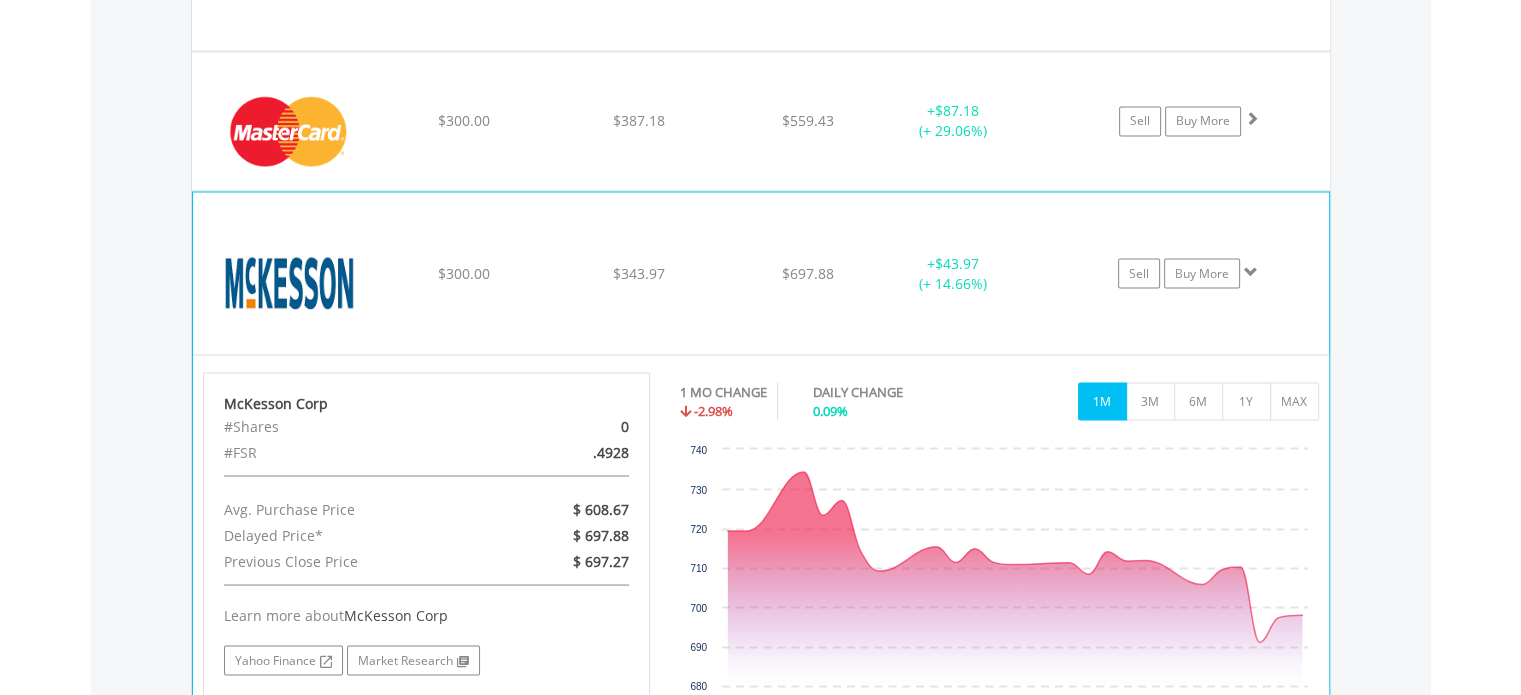 click at bounding box center [1251, 271] 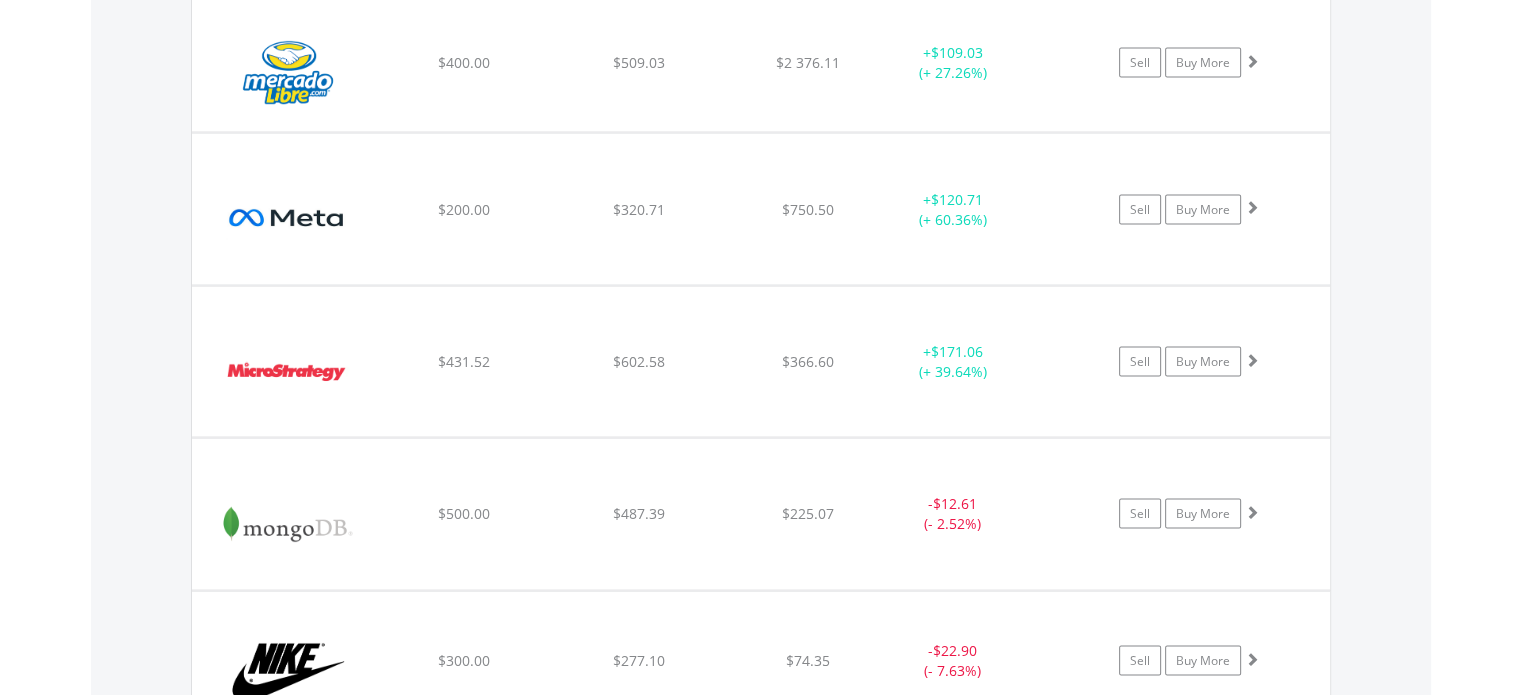 scroll, scrollTop: 3972, scrollLeft: 0, axis: vertical 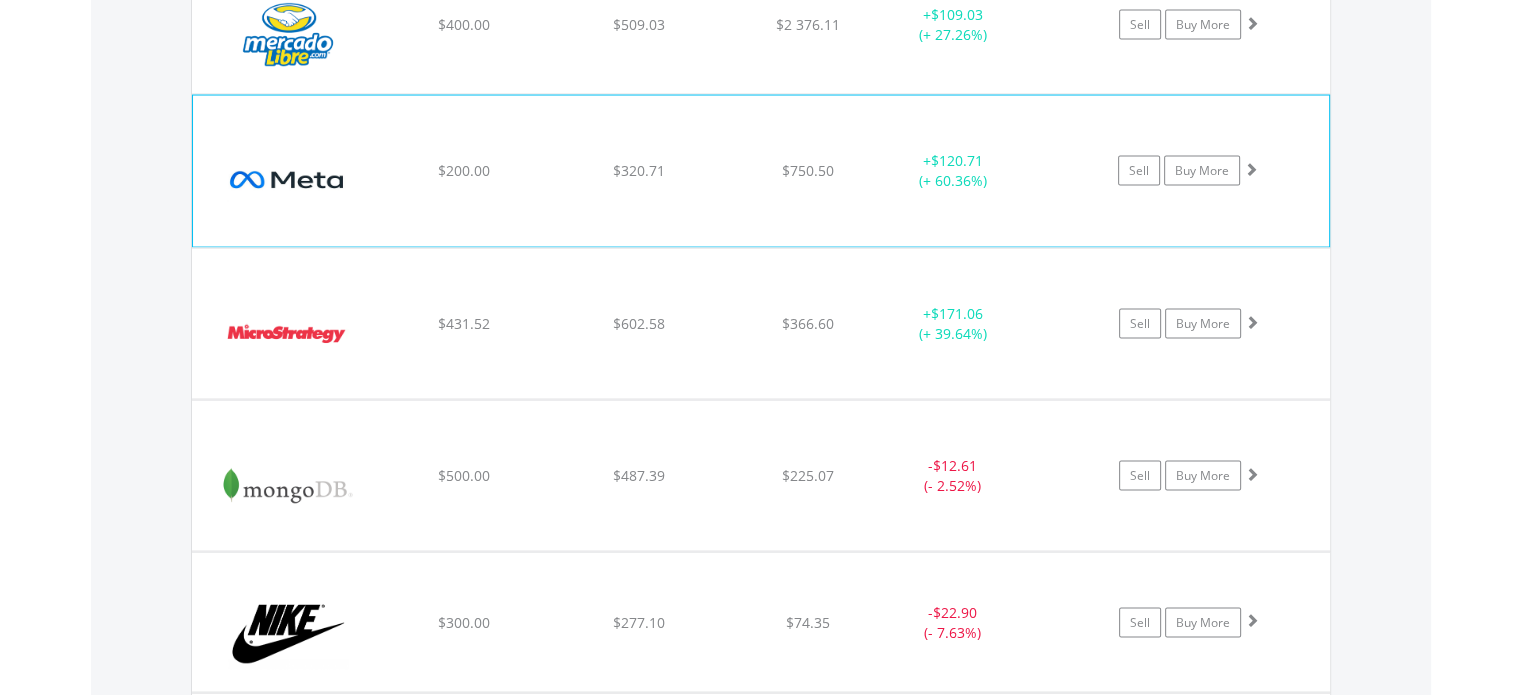 click at bounding box center (1251, 169) 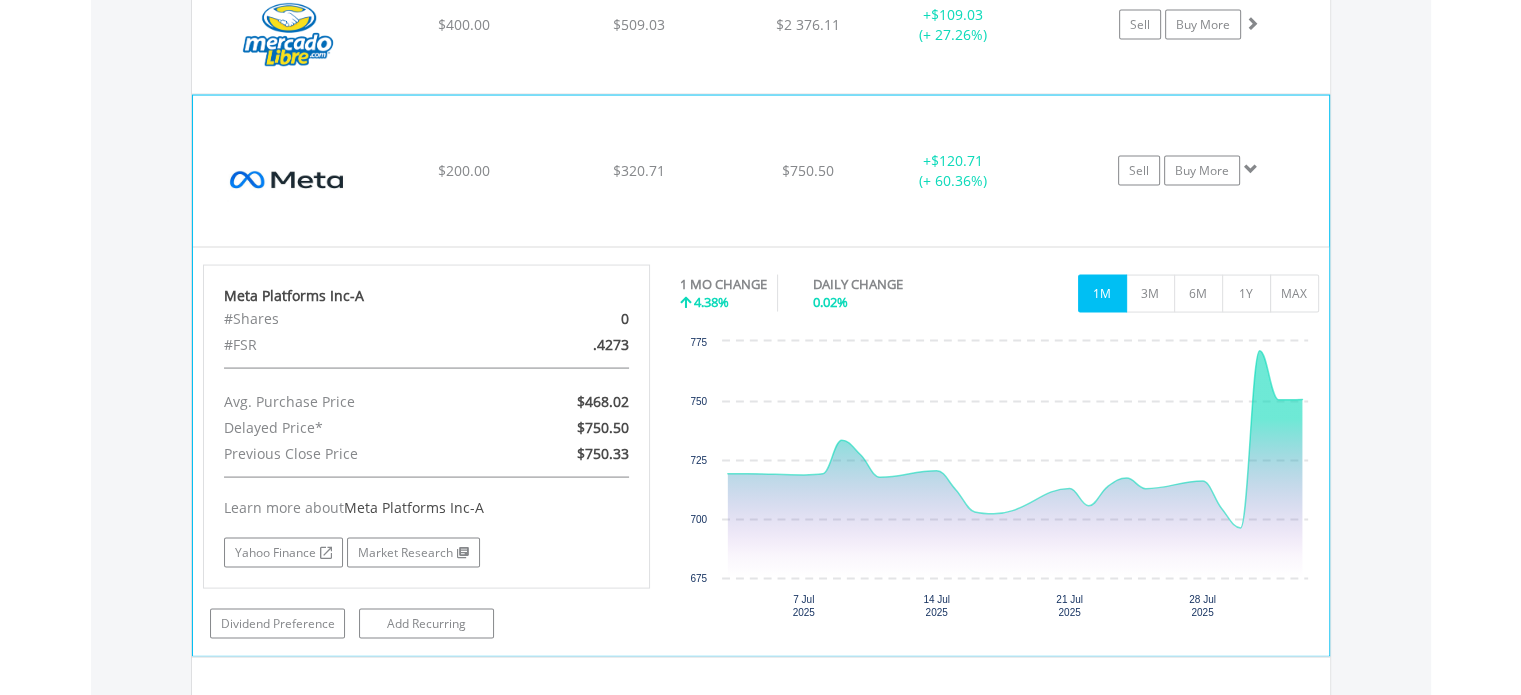 click at bounding box center (1251, 169) 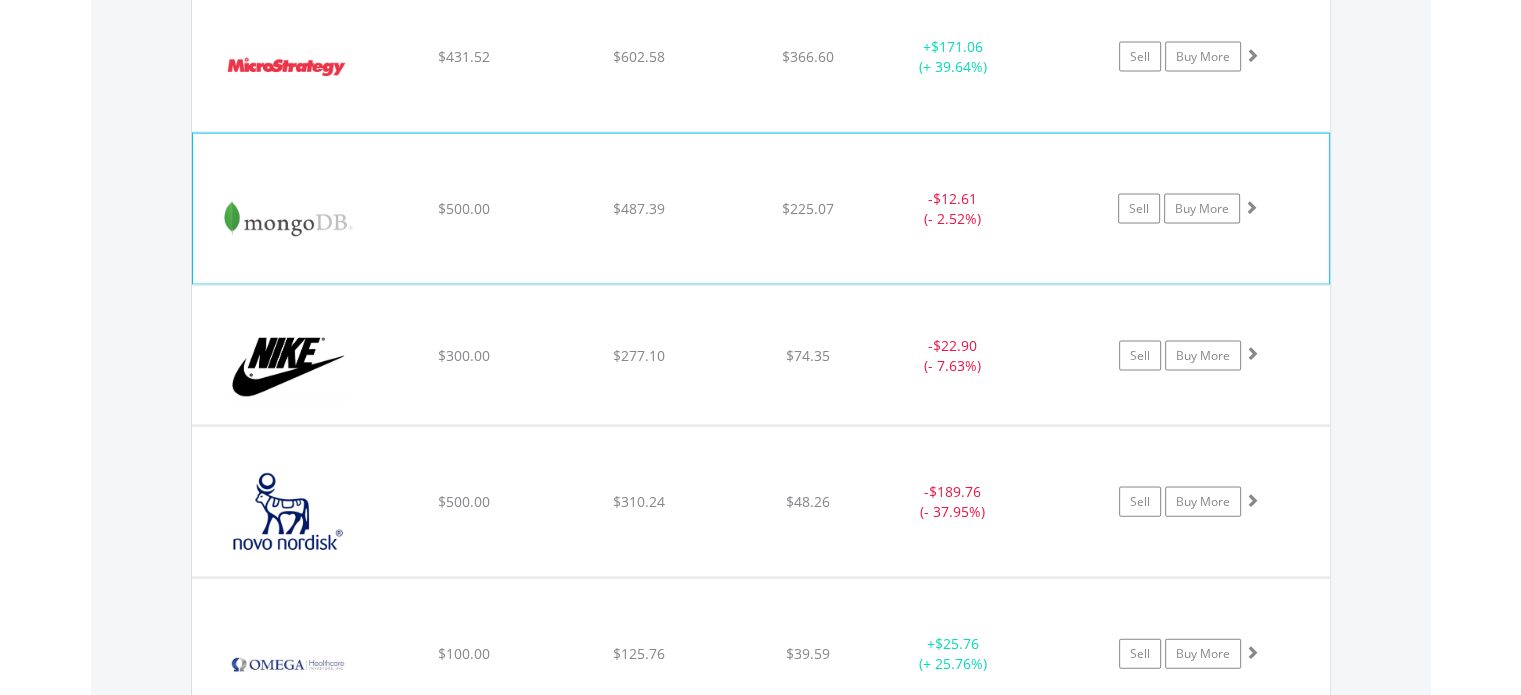 scroll, scrollTop: 4240, scrollLeft: 0, axis: vertical 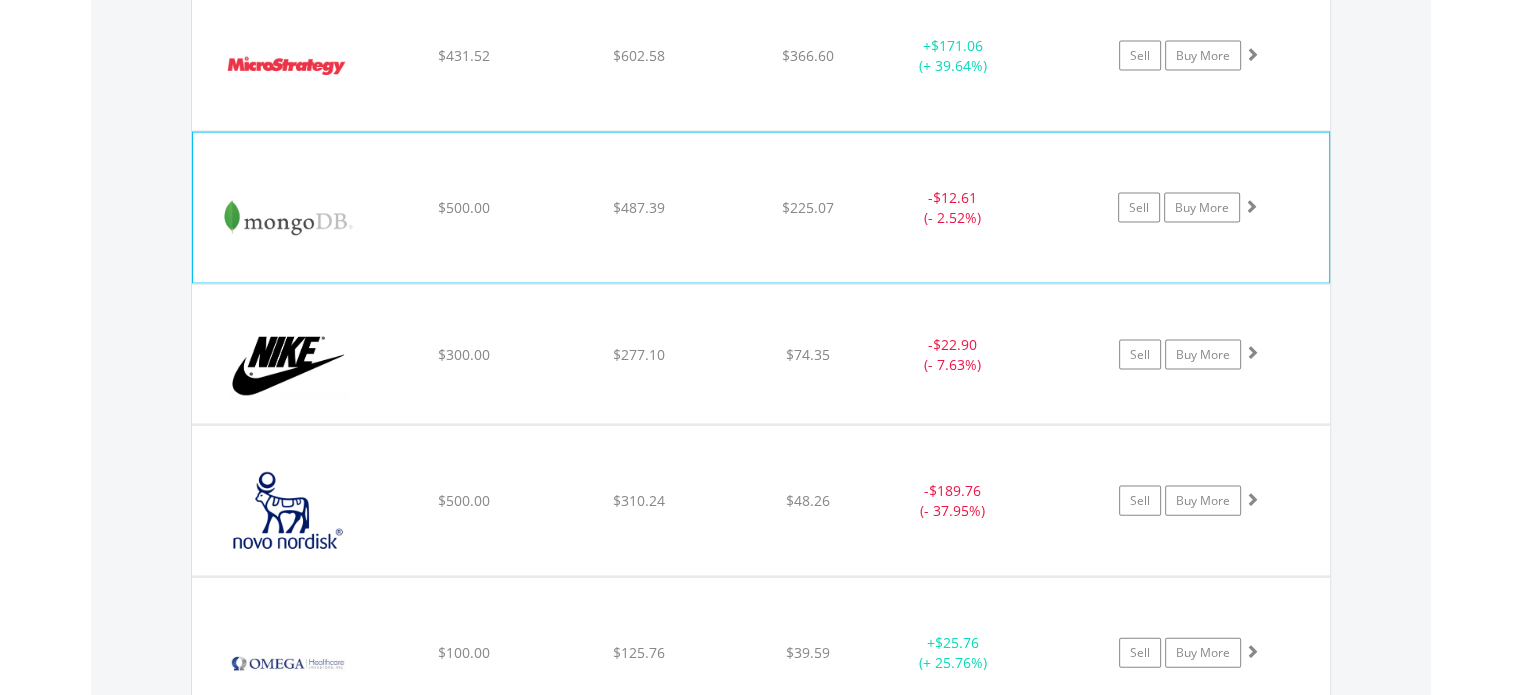 click at bounding box center [1251, 206] 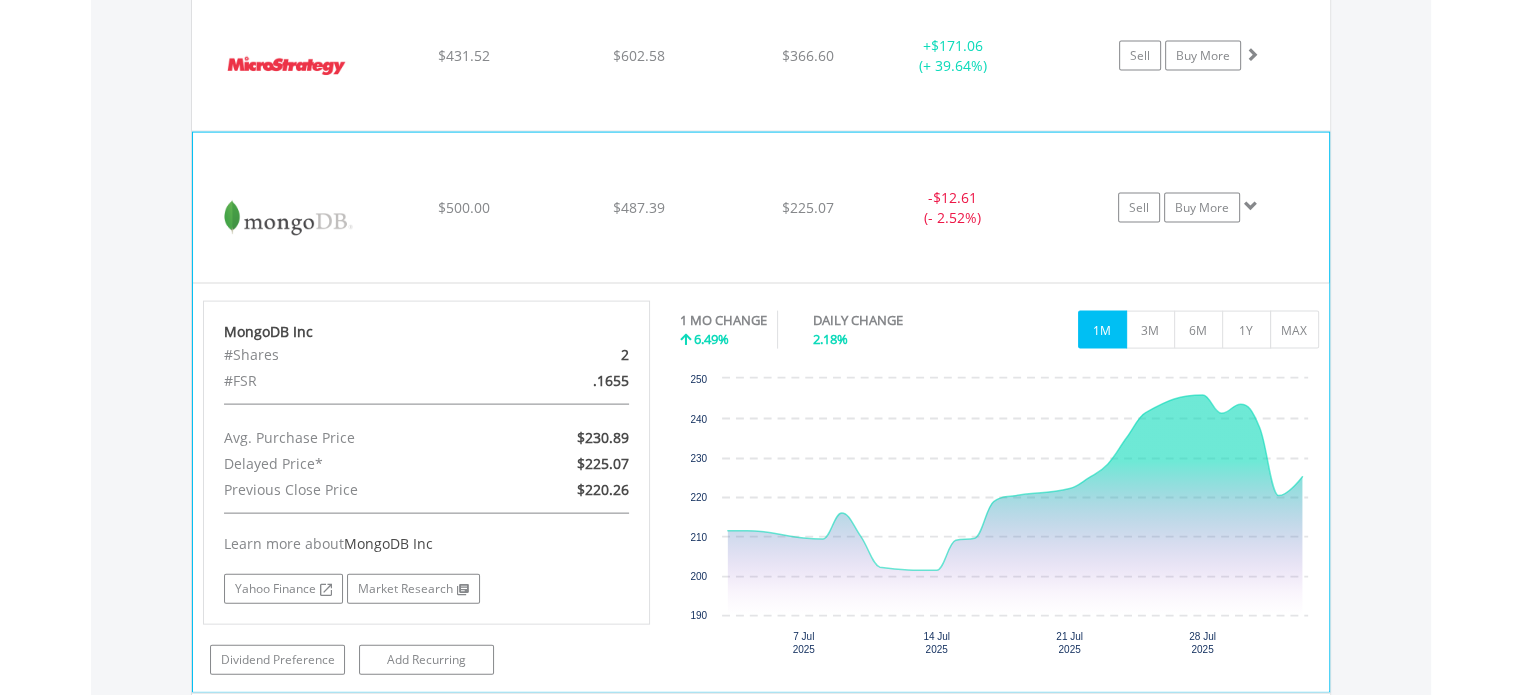 click at bounding box center (1251, 206) 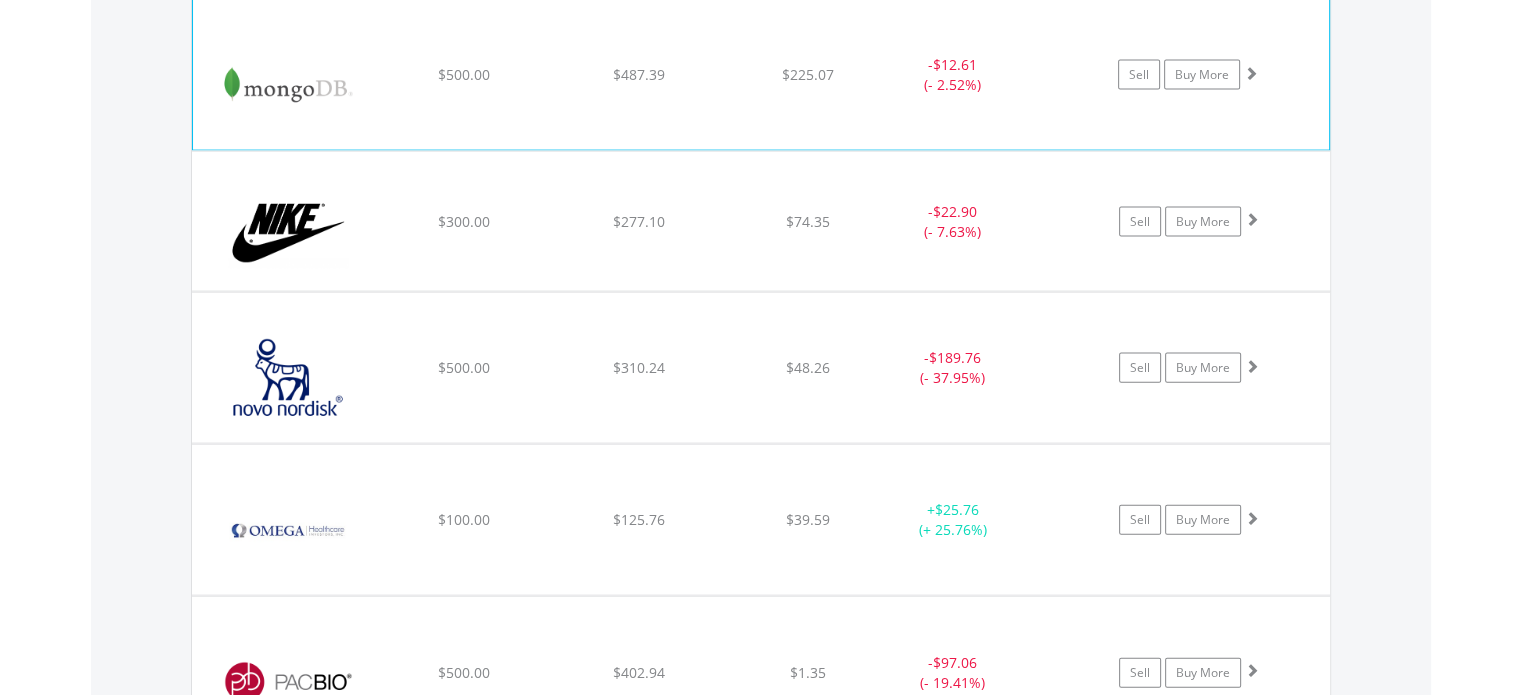 scroll, scrollTop: 4506, scrollLeft: 0, axis: vertical 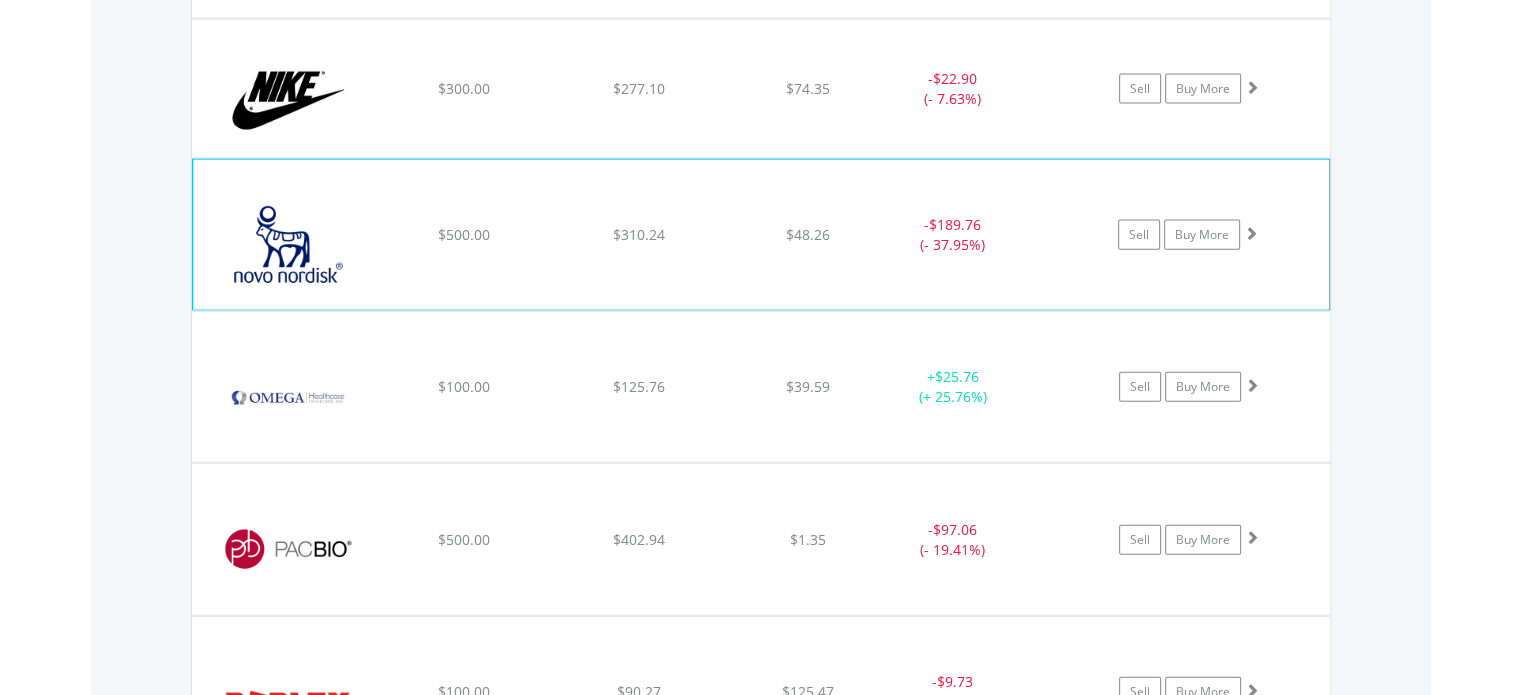 click at bounding box center [1251, 233] 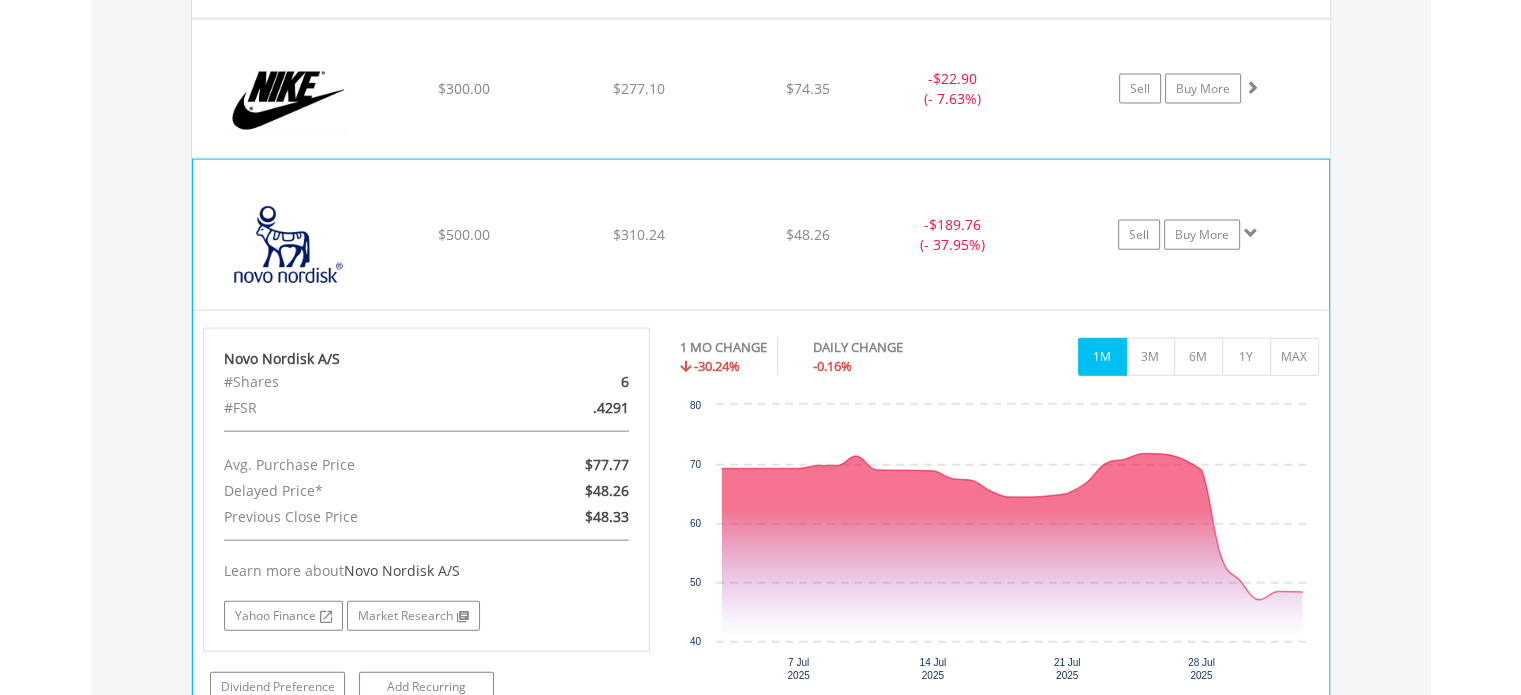 click at bounding box center [1251, 233] 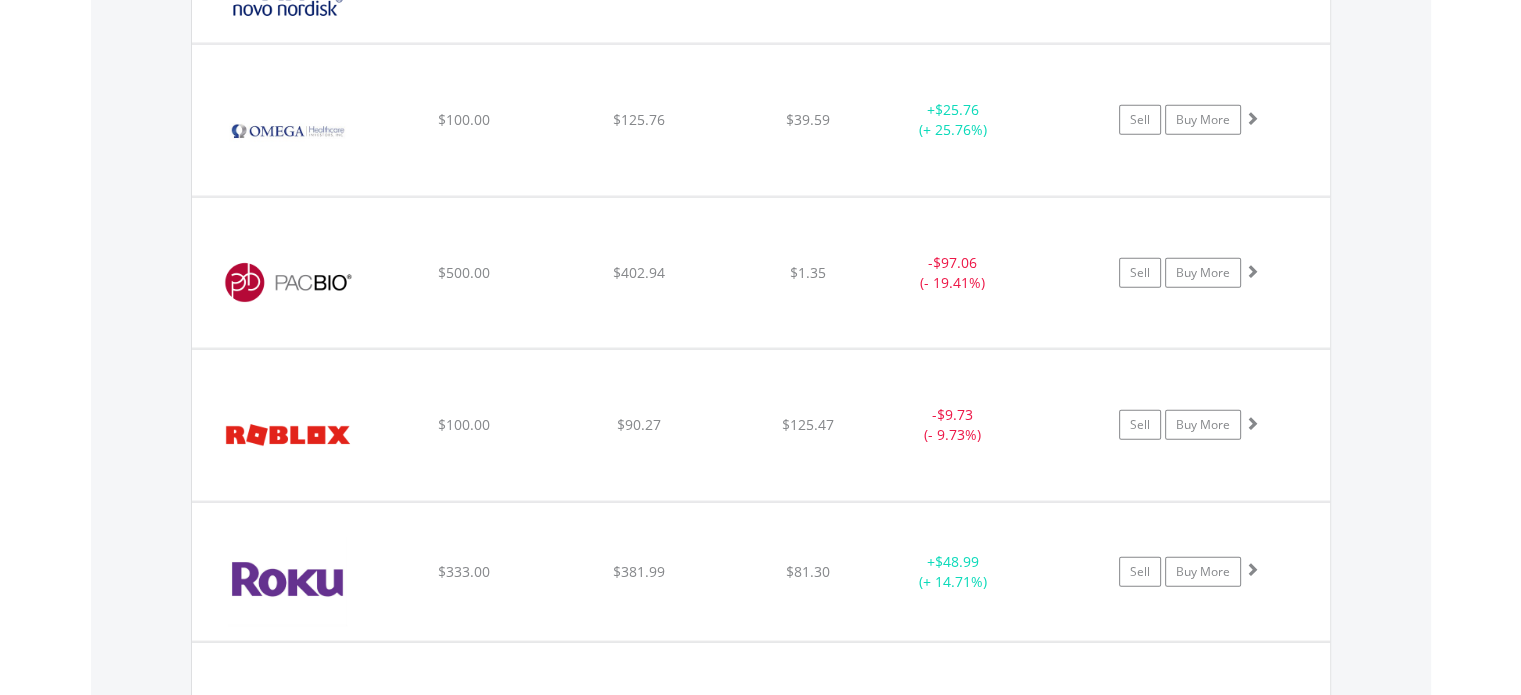 scroll, scrollTop: 4906, scrollLeft: 0, axis: vertical 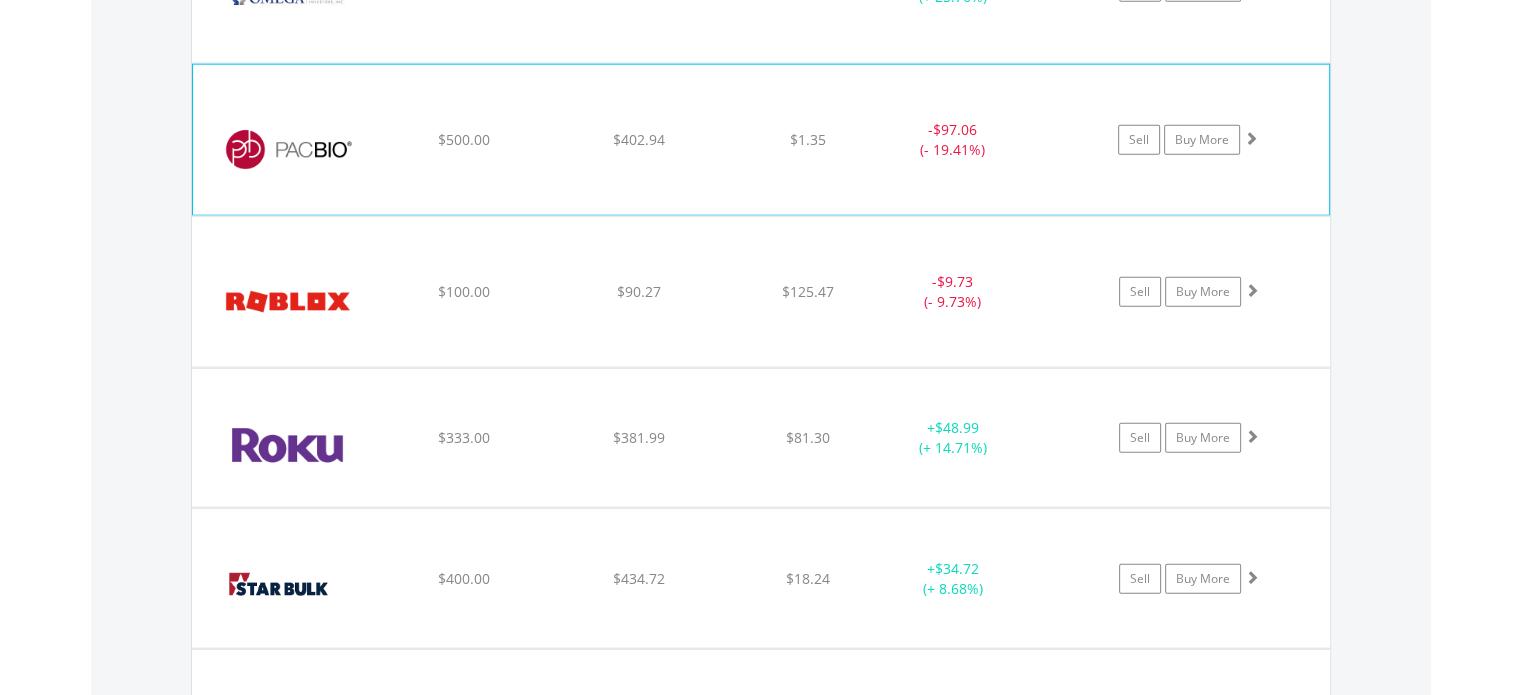 click at bounding box center [1251, 138] 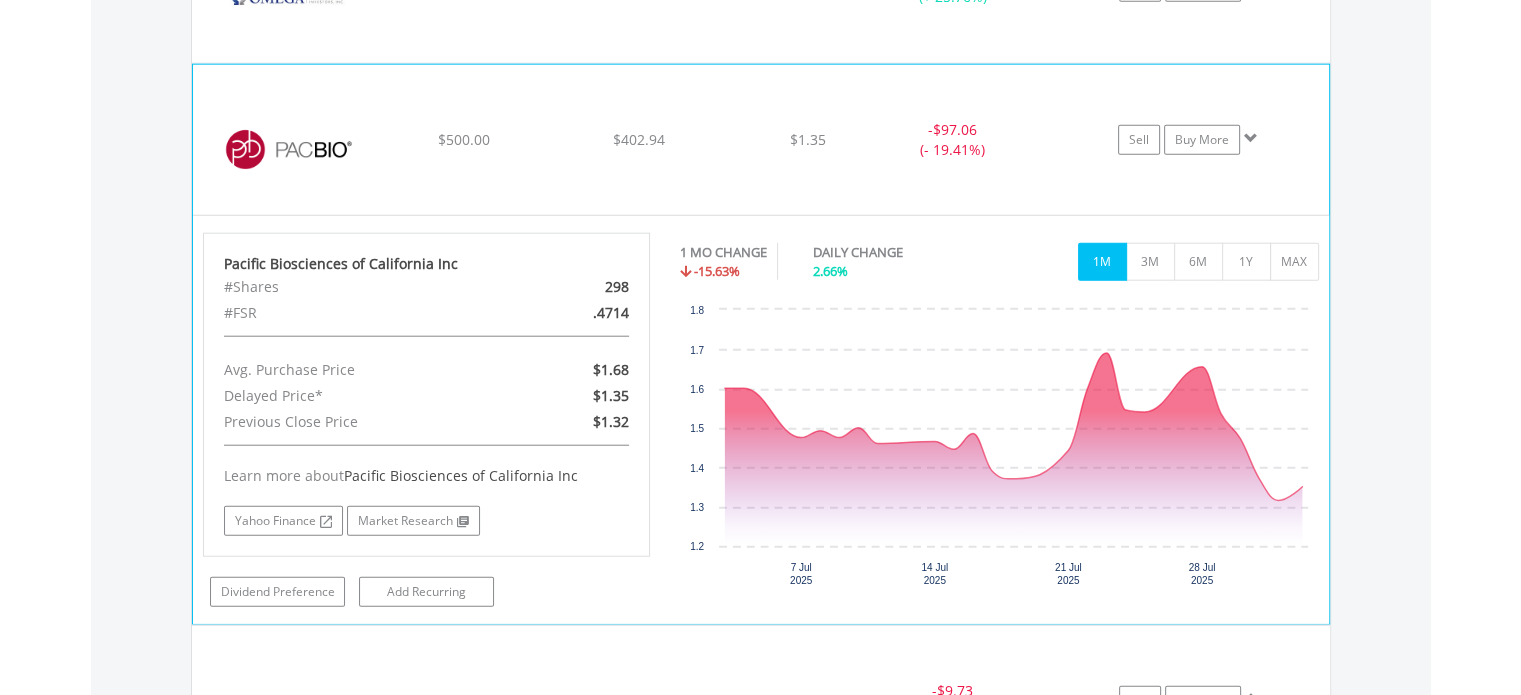 click at bounding box center [1251, 138] 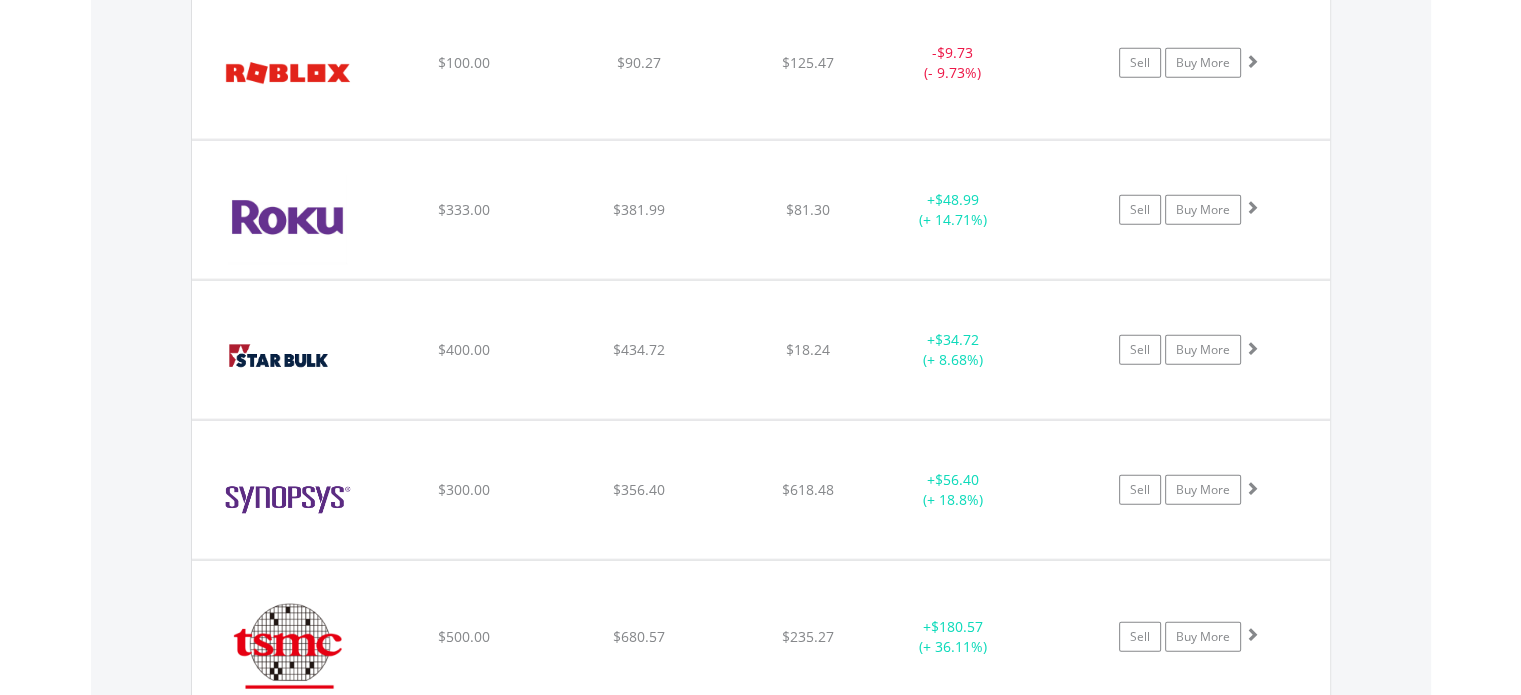 scroll, scrollTop: 5173, scrollLeft: 0, axis: vertical 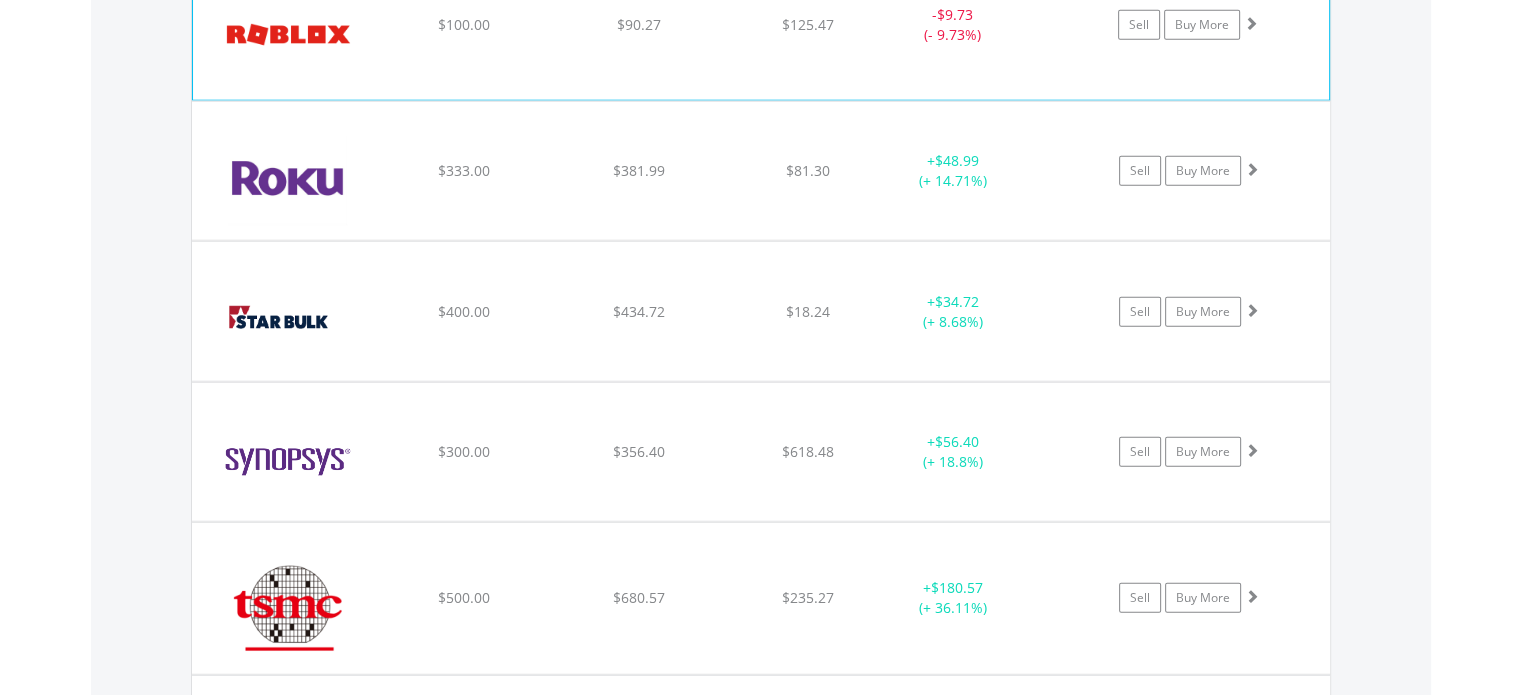 click at bounding box center [1251, 23] 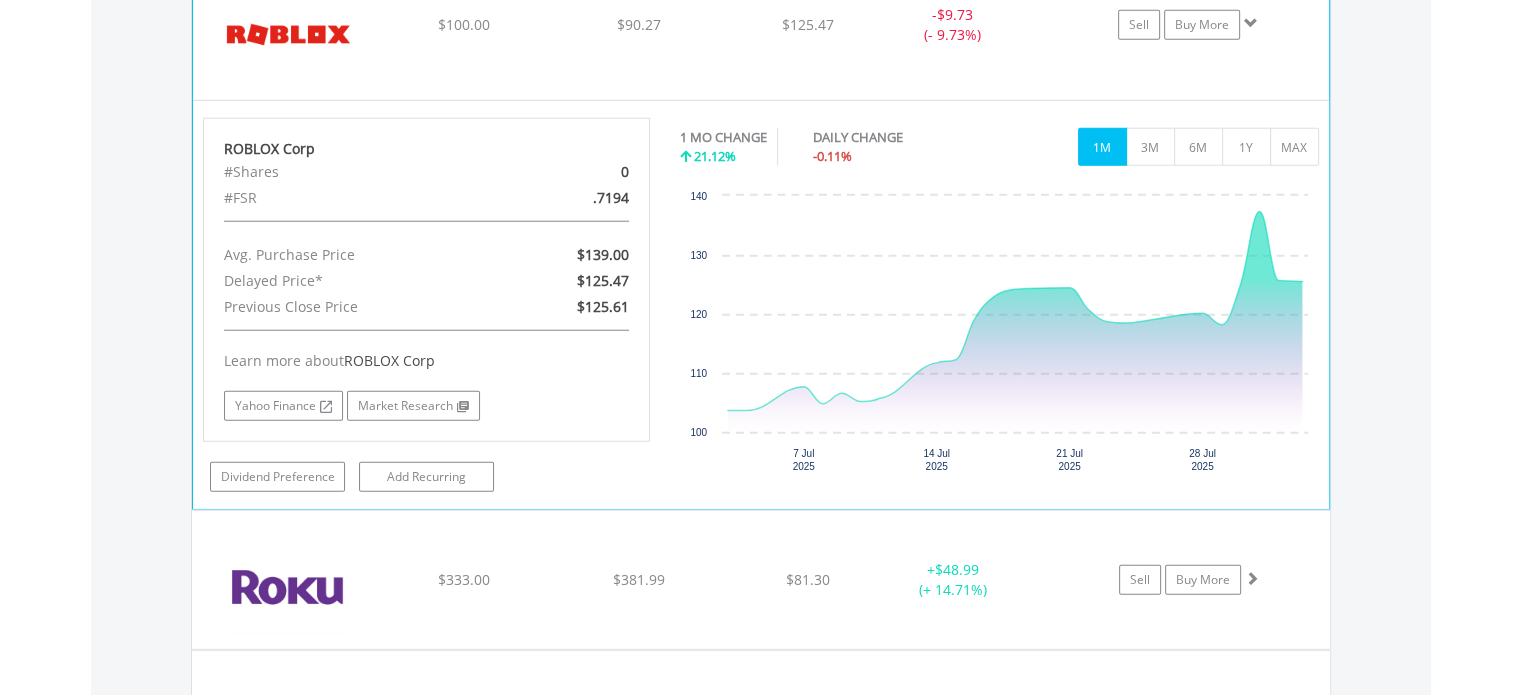 click at bounding box center (1251, 23) 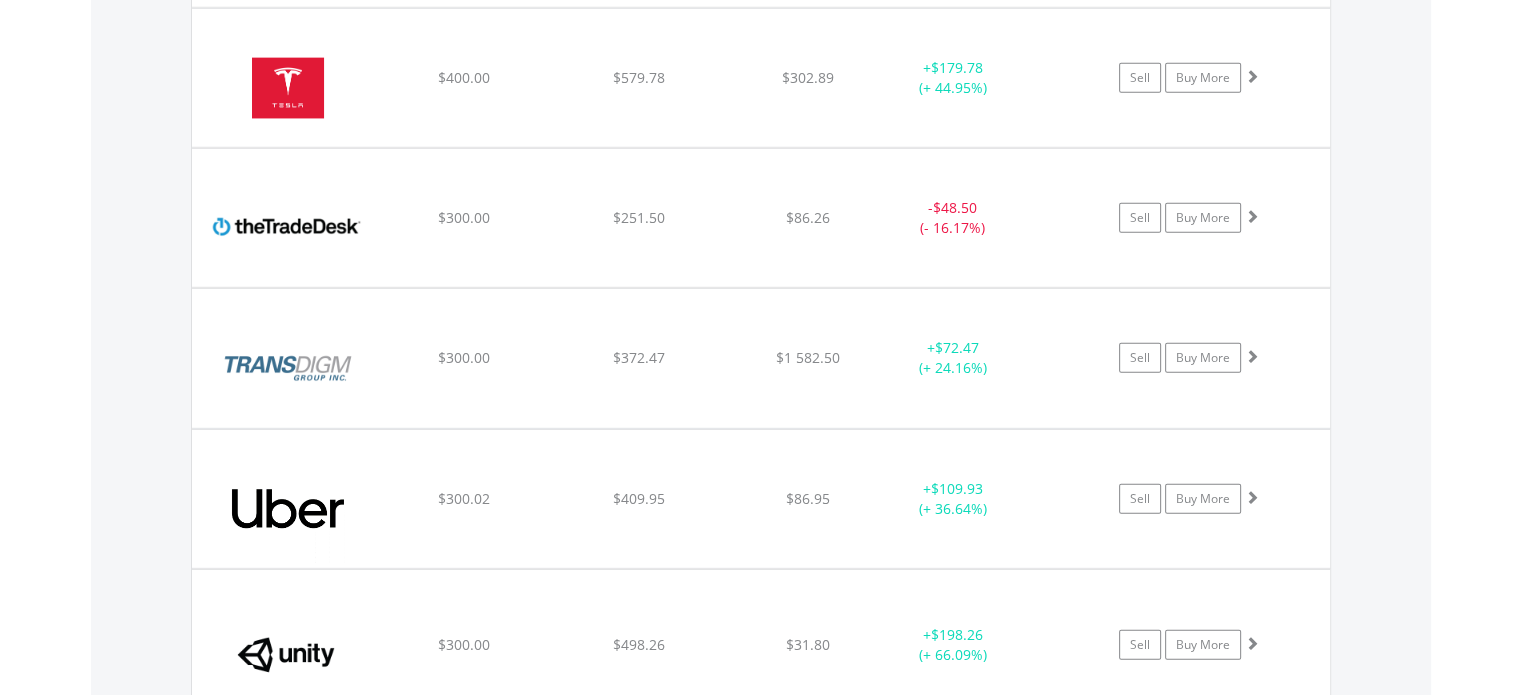 scroll, scrollTop: 5973, scrollLeft: 0, axis: vertical 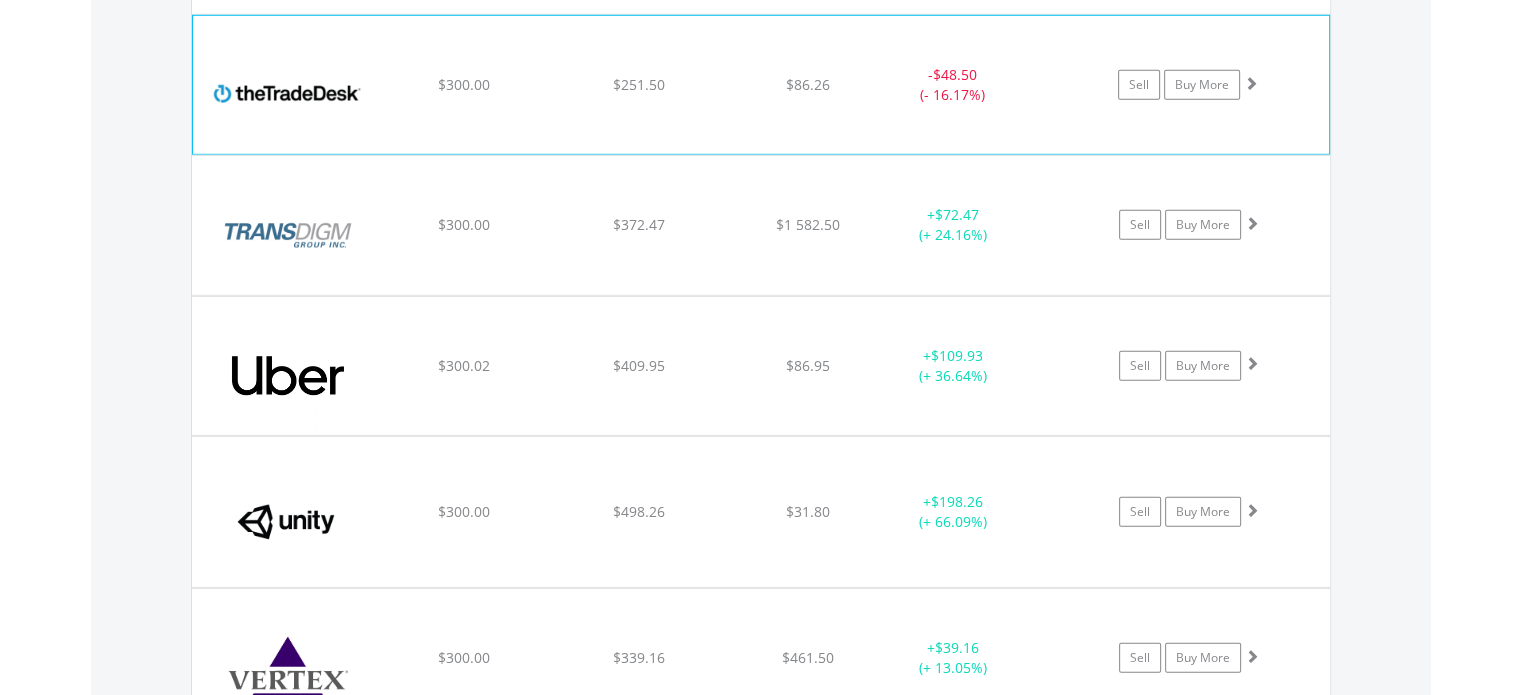 click at bounding box center (1251, 83) 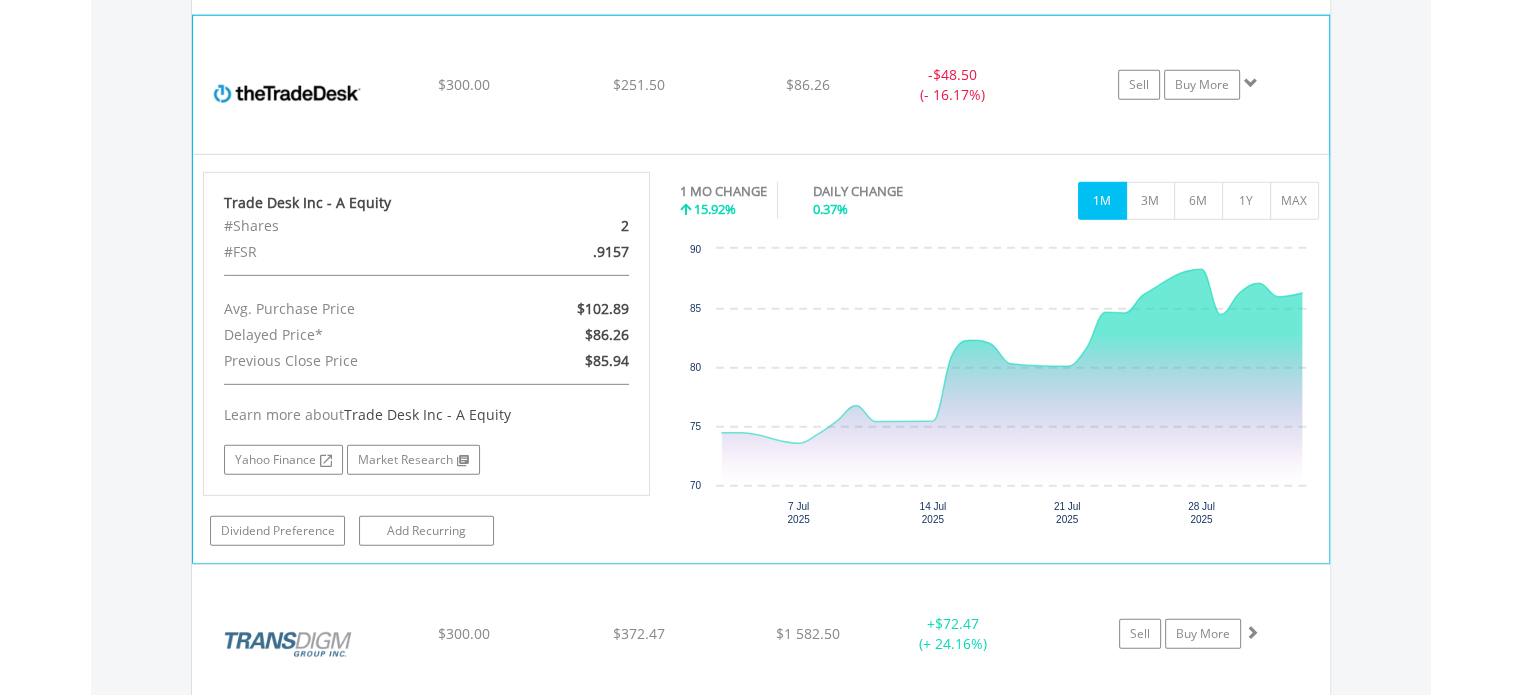 click at bounding box center (1251, 83) 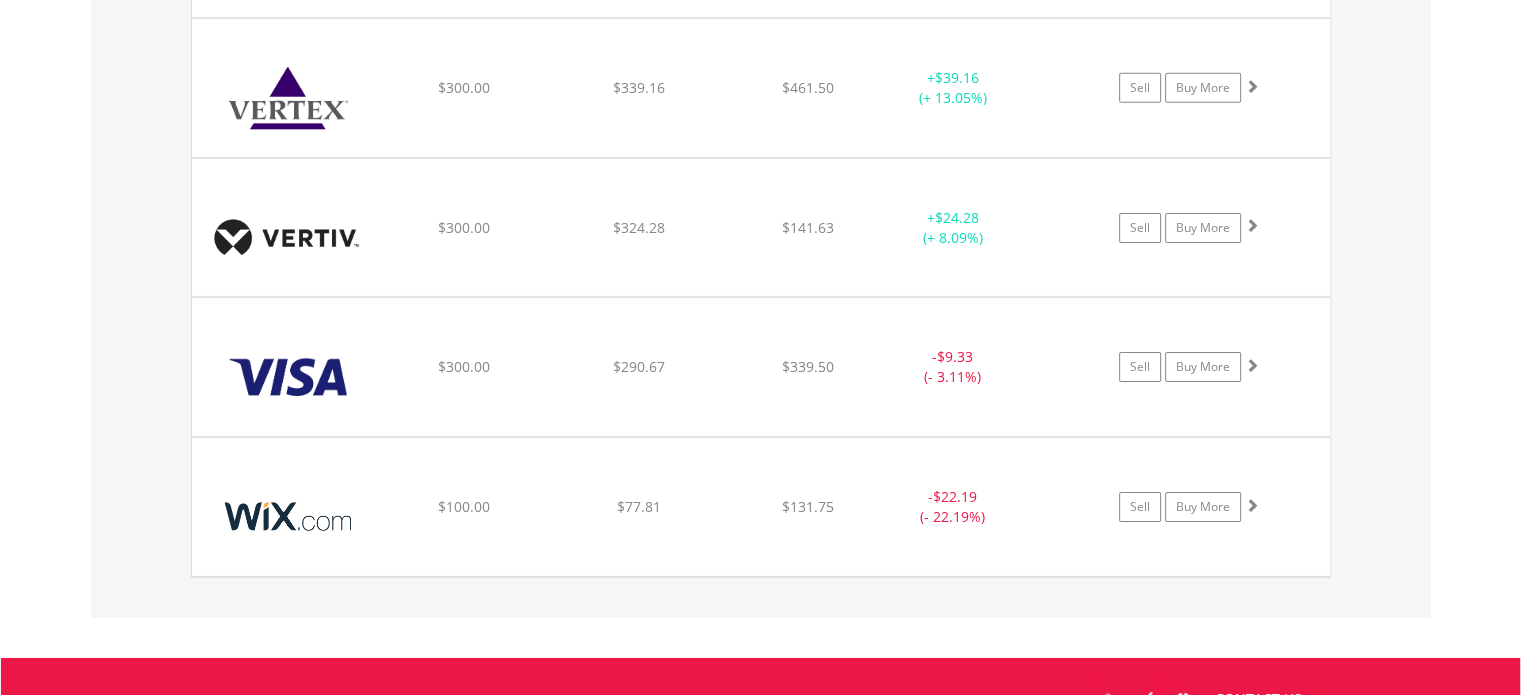 scroll, scrollTop: 6640, scrollLeft: 0, axis: vertical 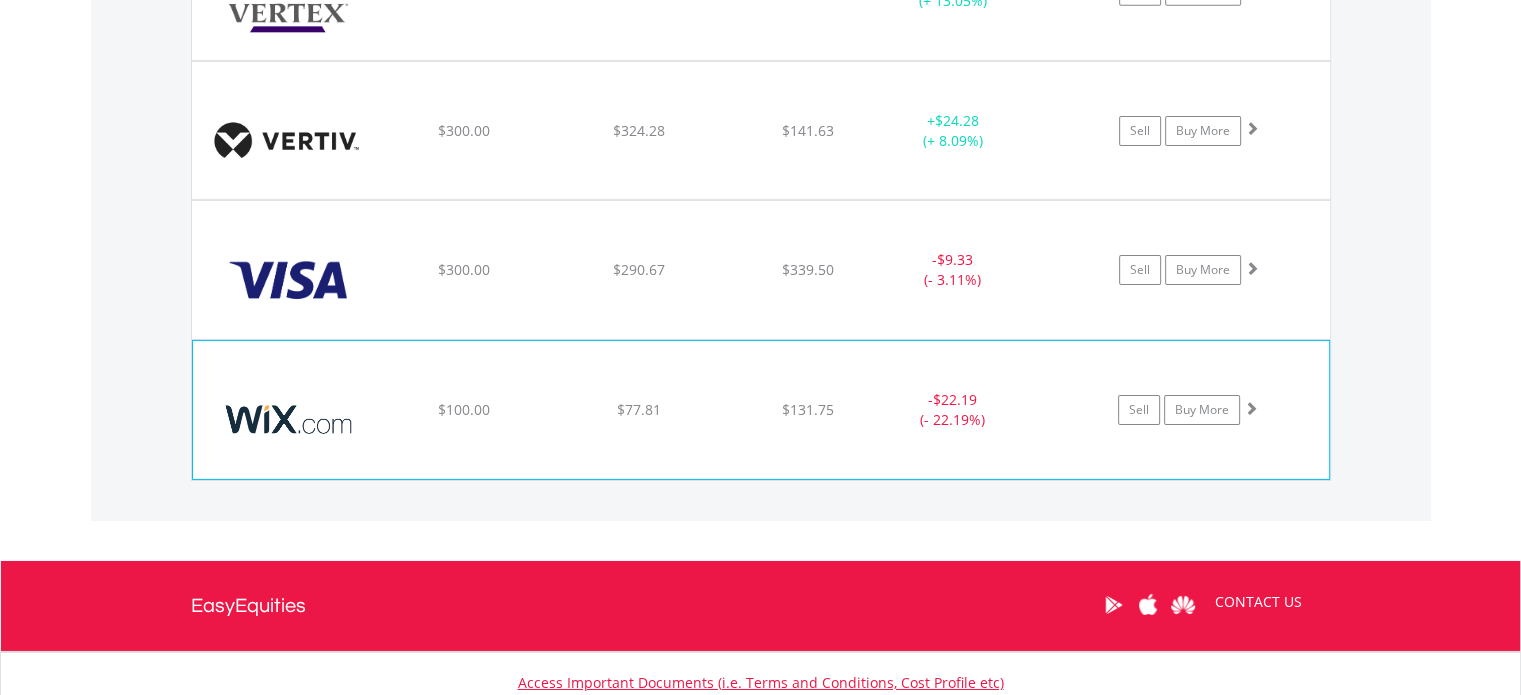 click on "Sell
Buy More" at bounding box center [1199, -5063] 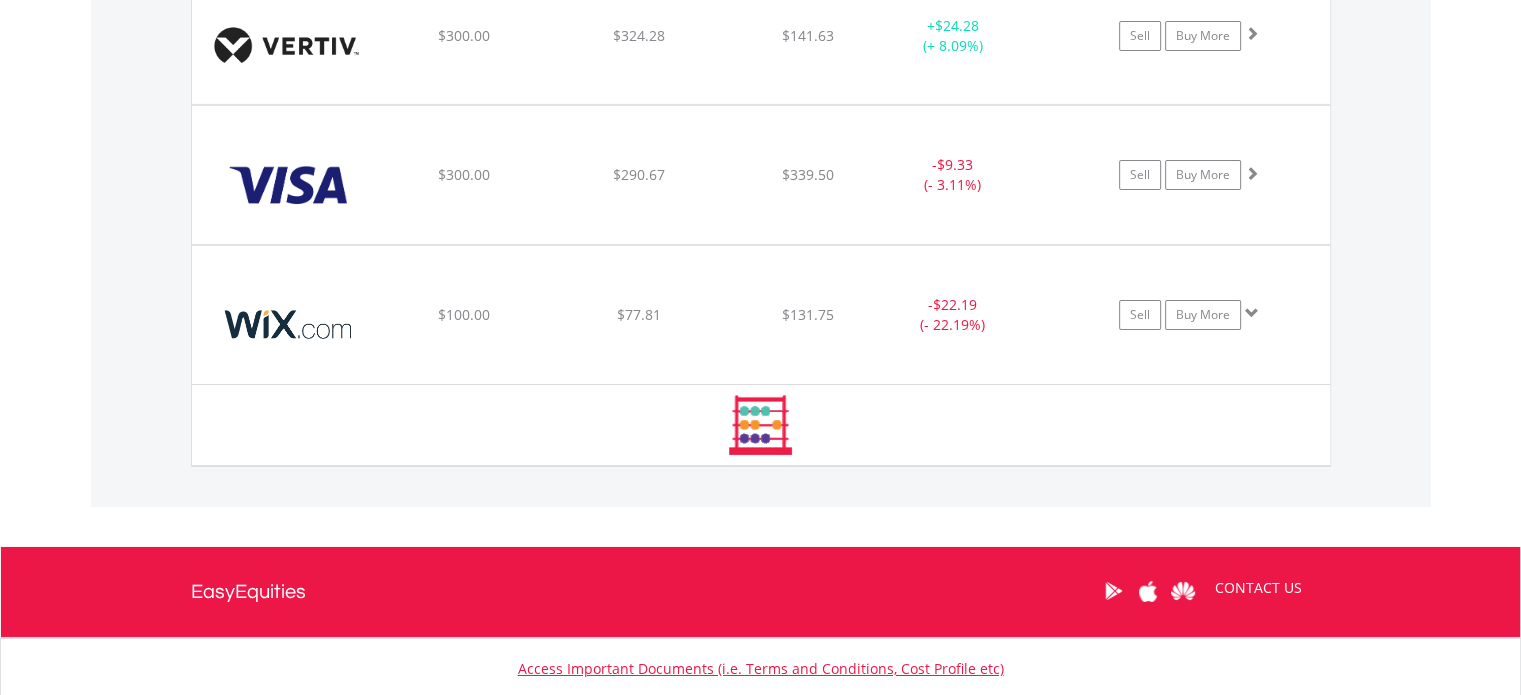 scroll, scrollTop: 6773, scrollLeft: 0, axis: vertical 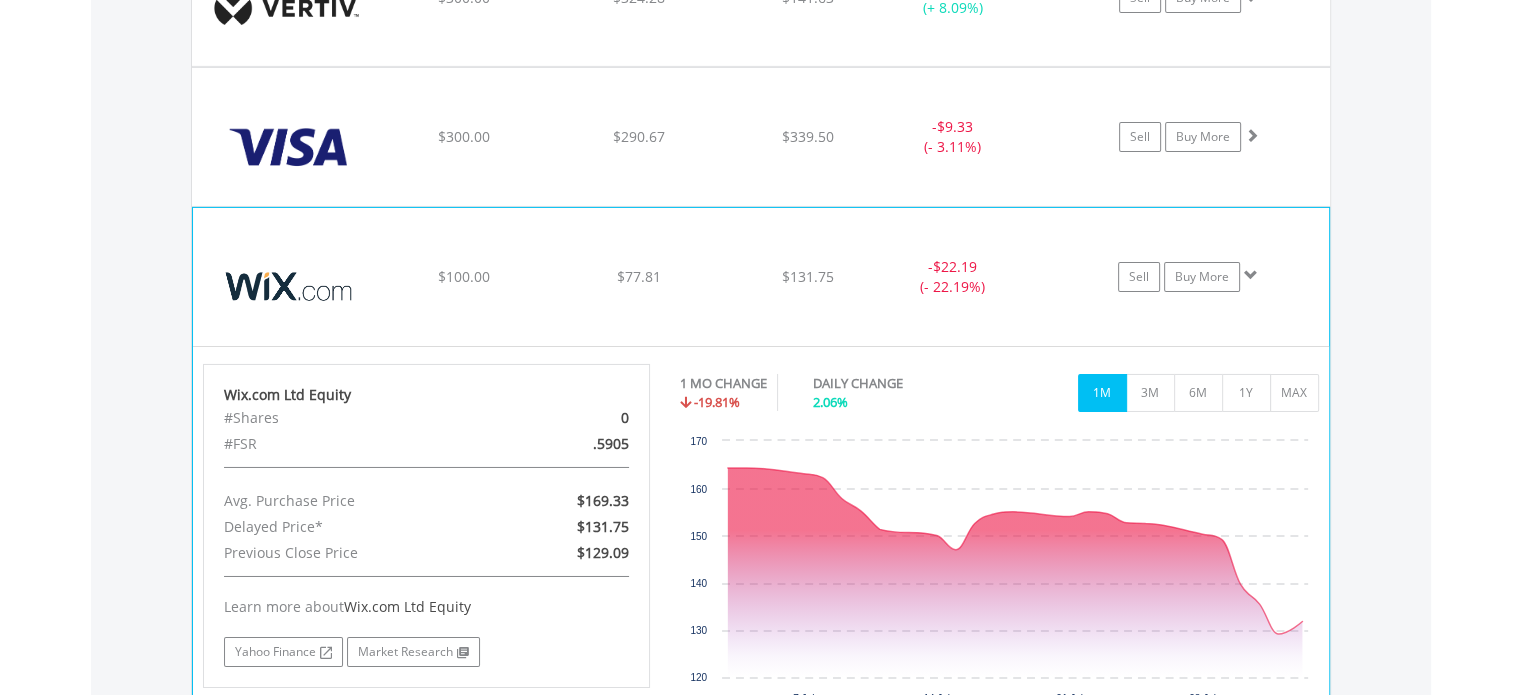 click at bounding box center [1251, 275] 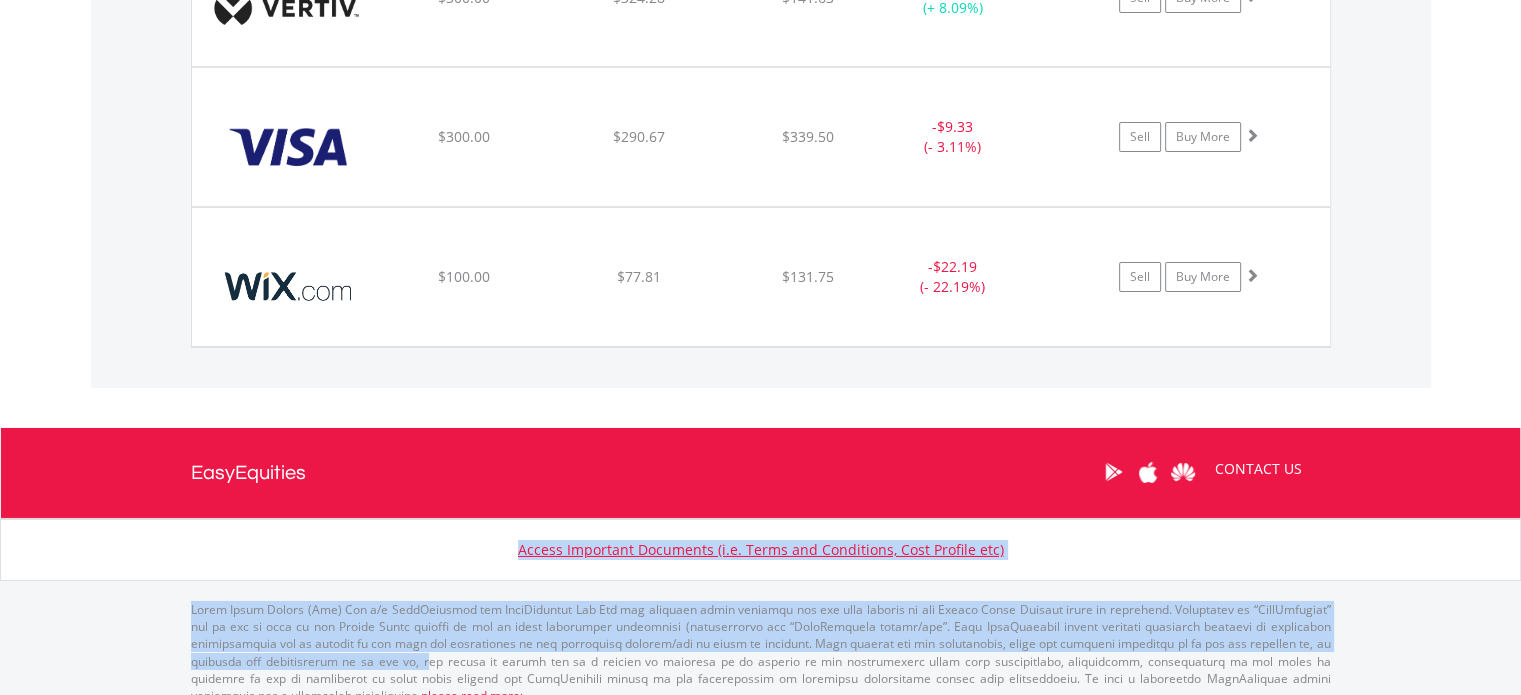 drag, startPoint x: 1519, startPoint y: 631, endPoint x: 1514, endPoint y: 375, distance: 256.04883 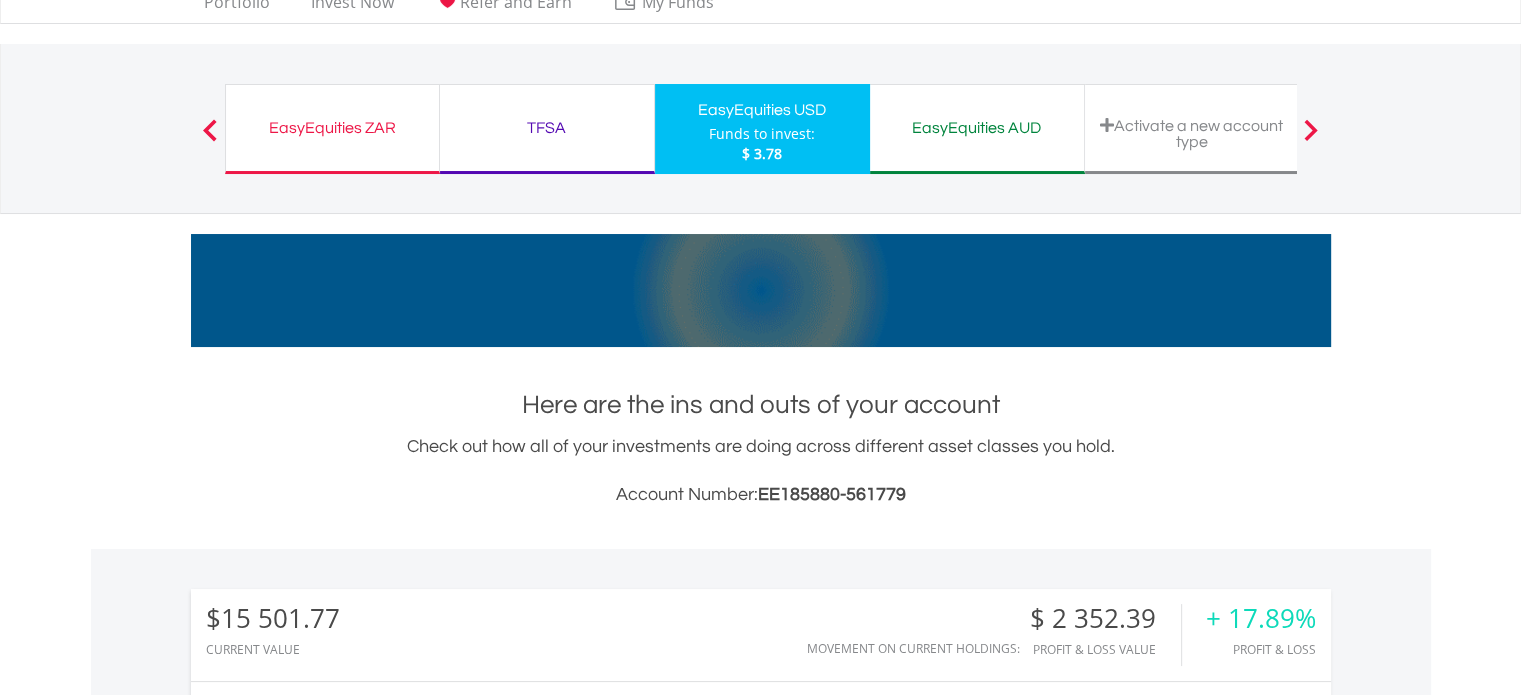 scroll, scrollTop: 0, scrollLeft: 0, axis: both 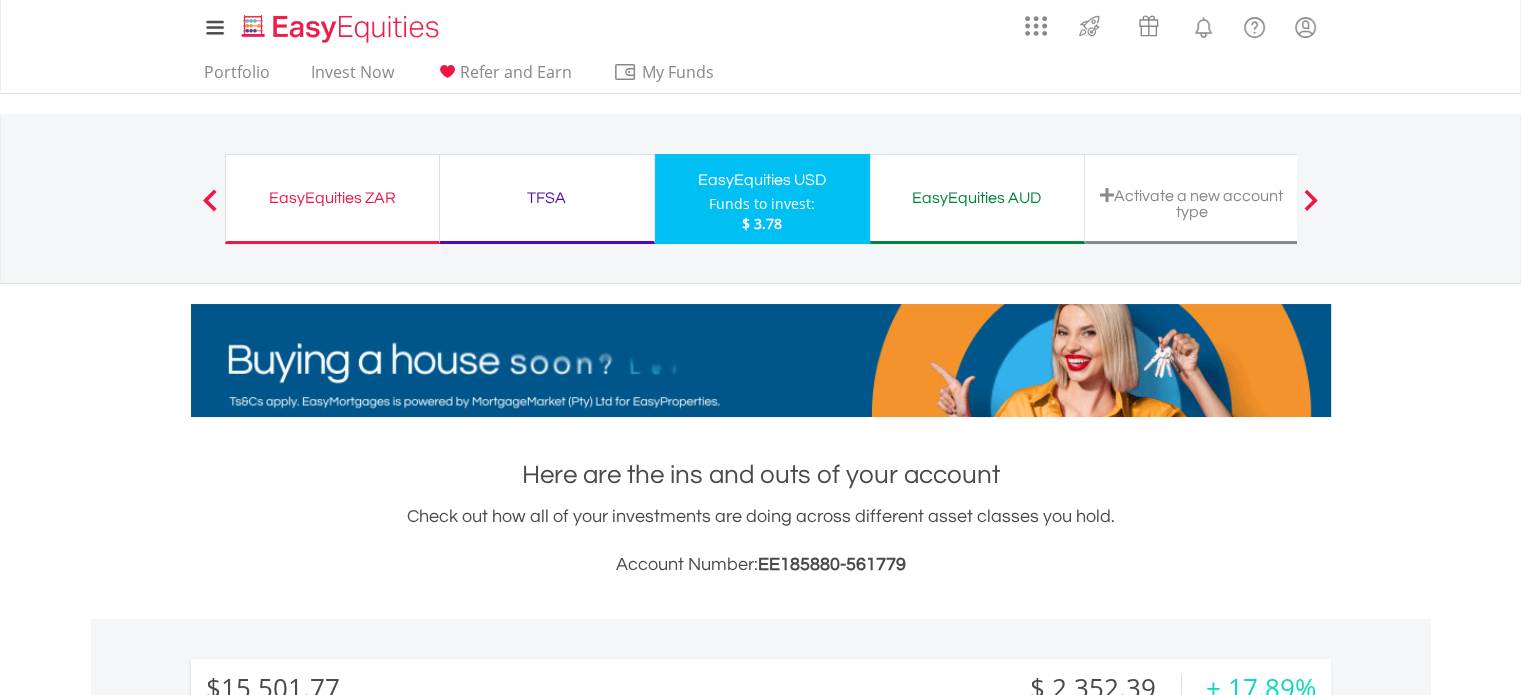 click on "EasyEquities AUD" at bounding box center (977, 198) 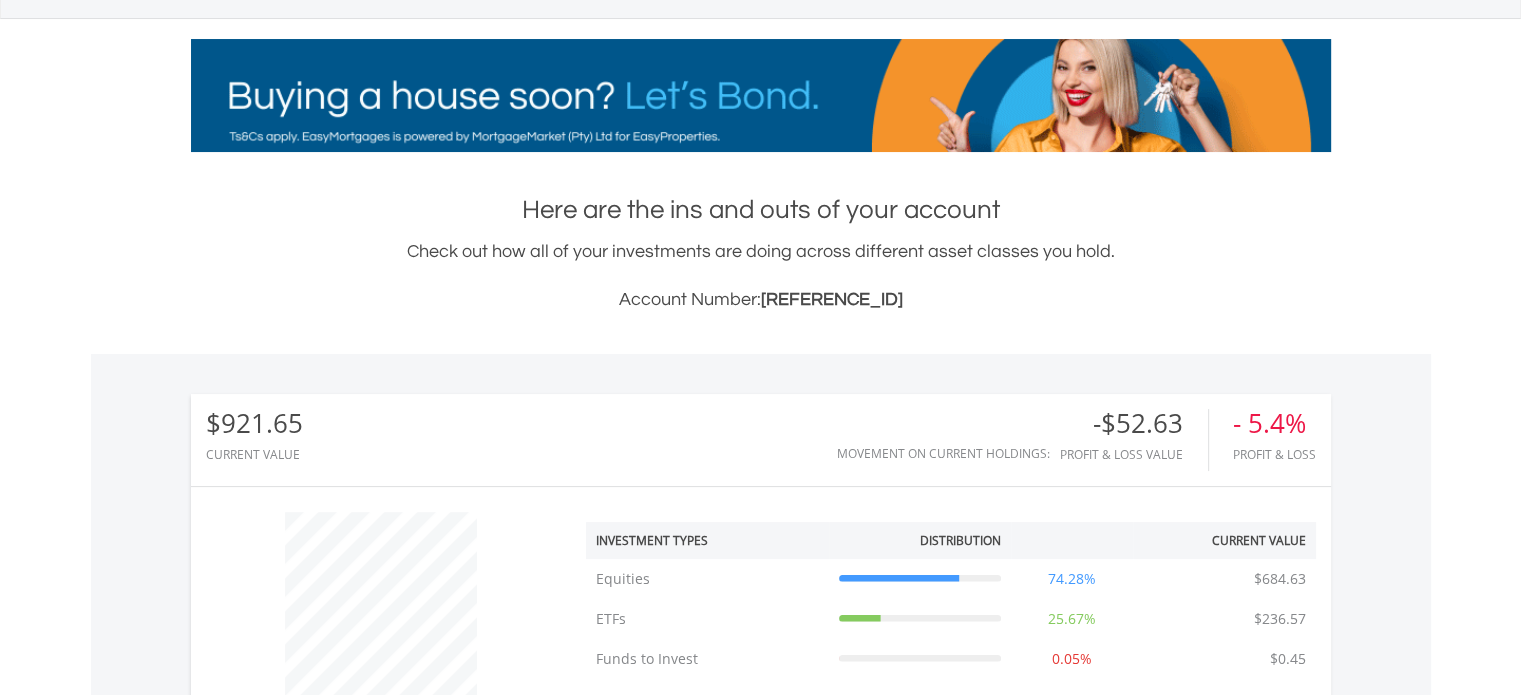 scroll, scrollTop: 266, scrollLeft: 0, axis: vertical 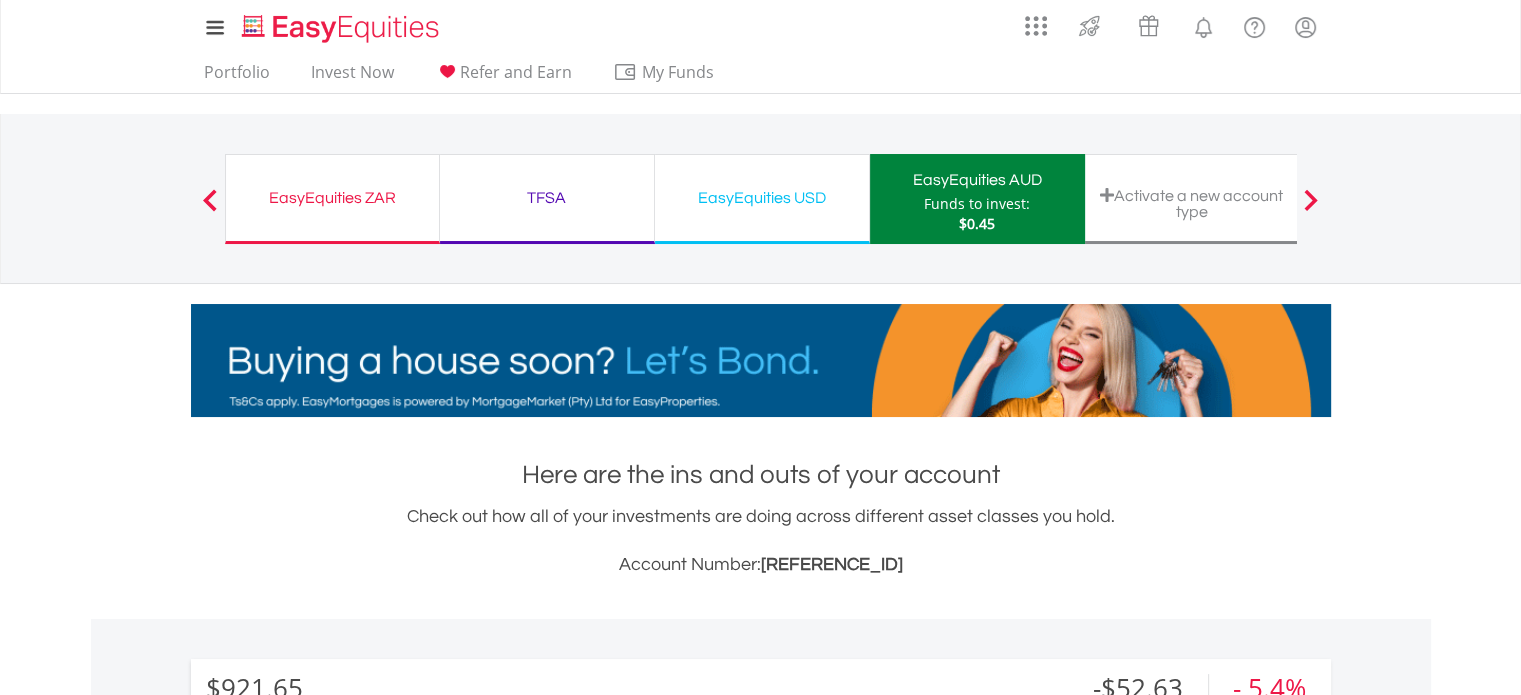 click on "EasyEquities ZAR" at bounding box center (332, 198) 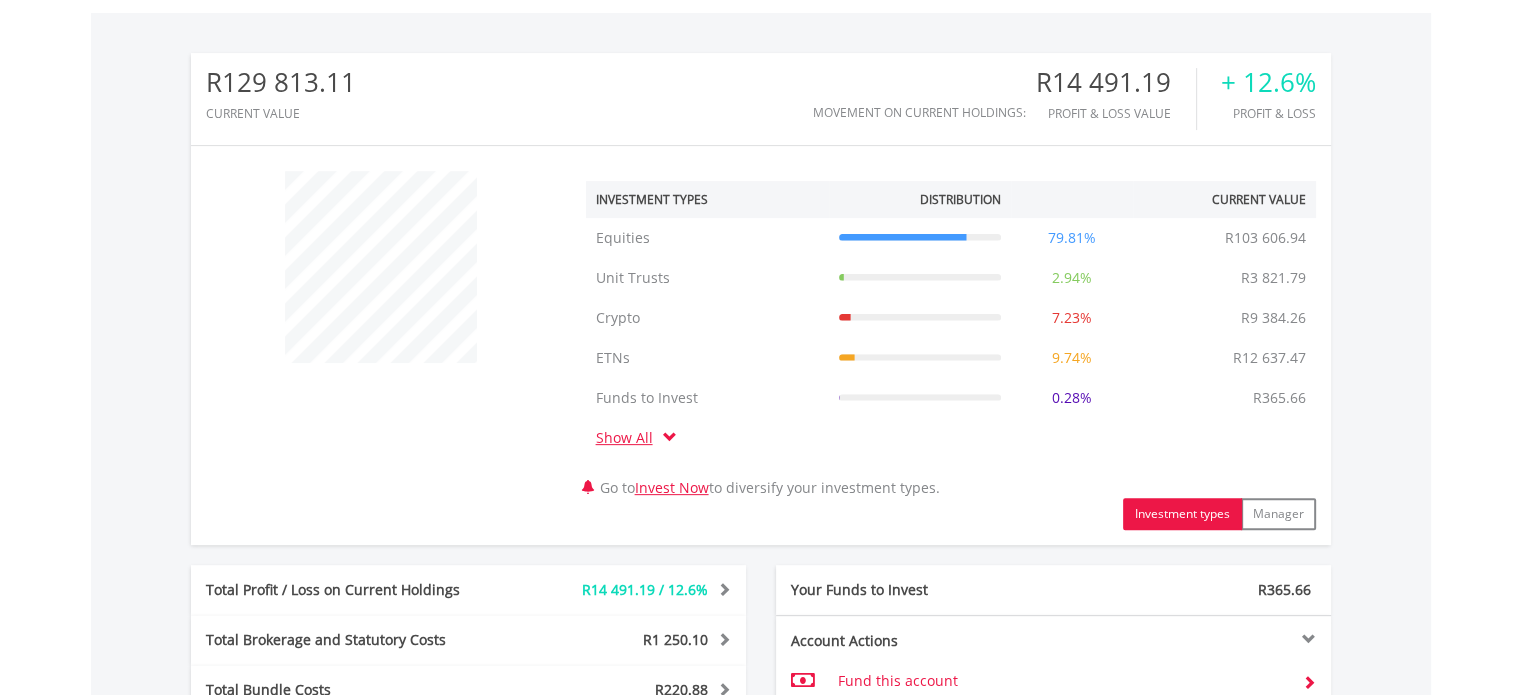 scroll, scrollTop: 1060, scrollLeft: 0, axis: vertical 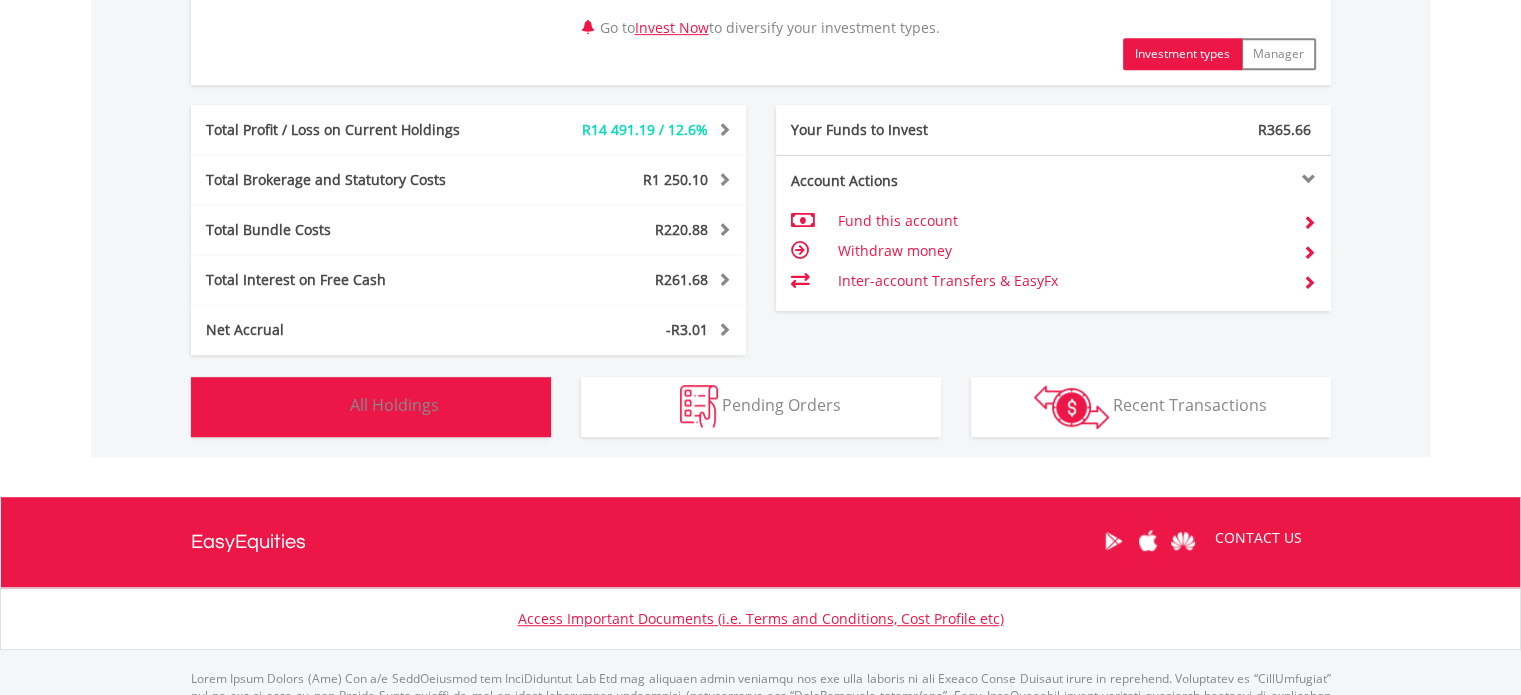 click at bounding box center (324, 406) 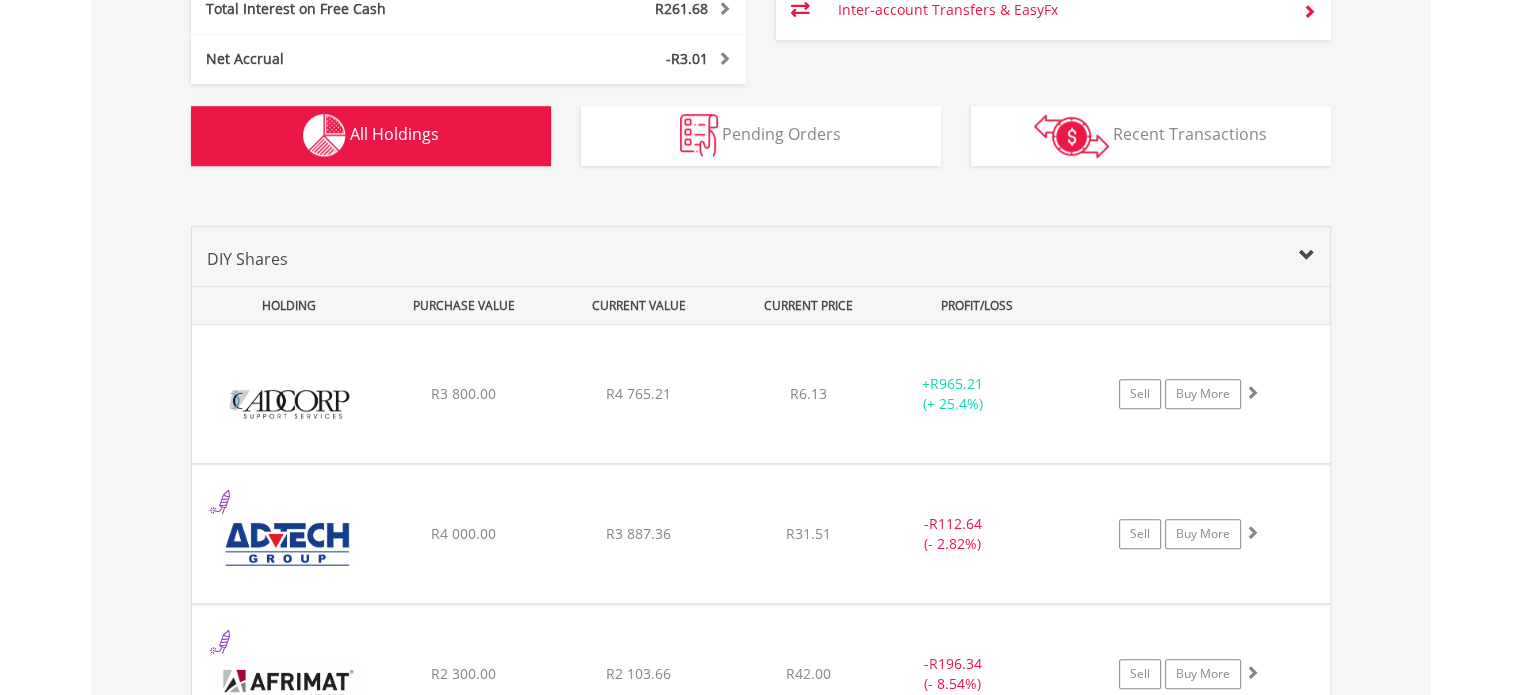 scroll, scrollTop: 1561, scrollLeft: 0, axis: vertical 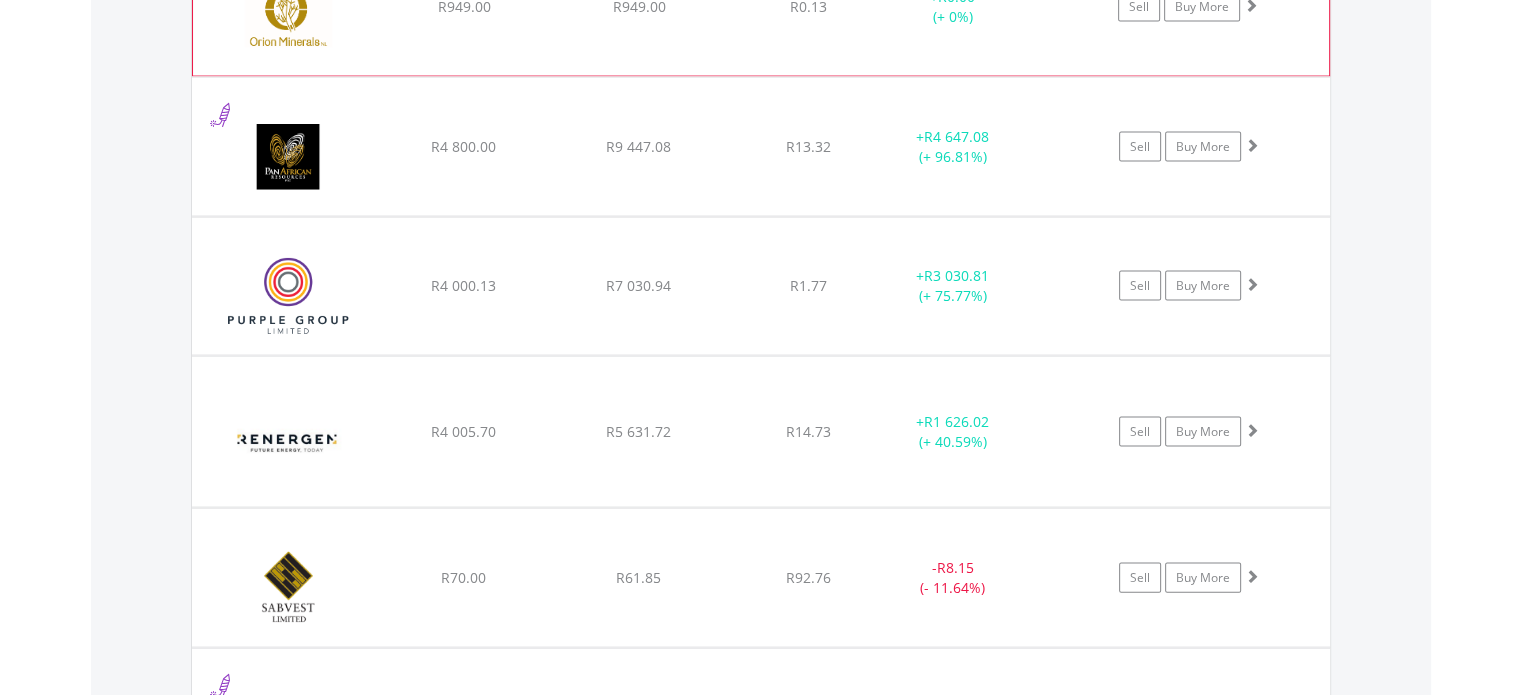 click at bounding box center (1251, 5) 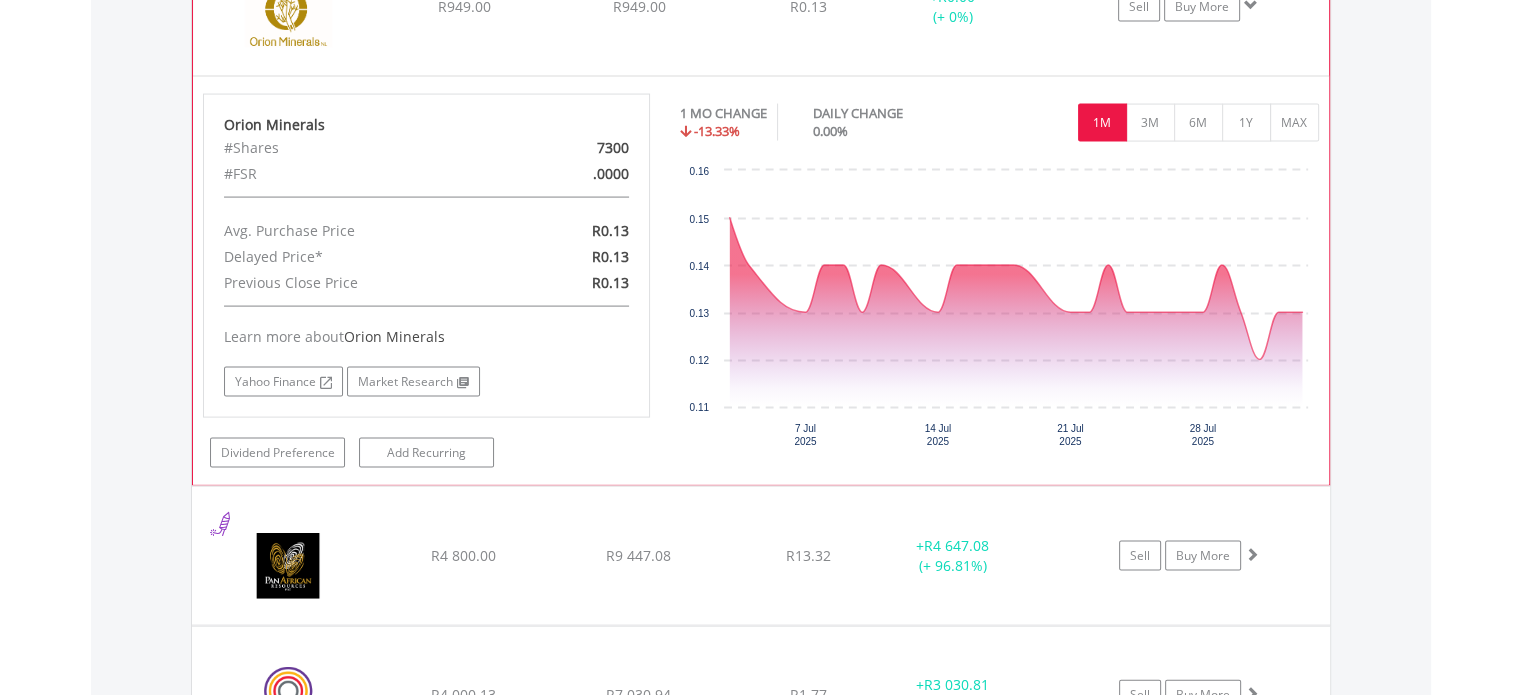 click at bounding box center (1251, 5) 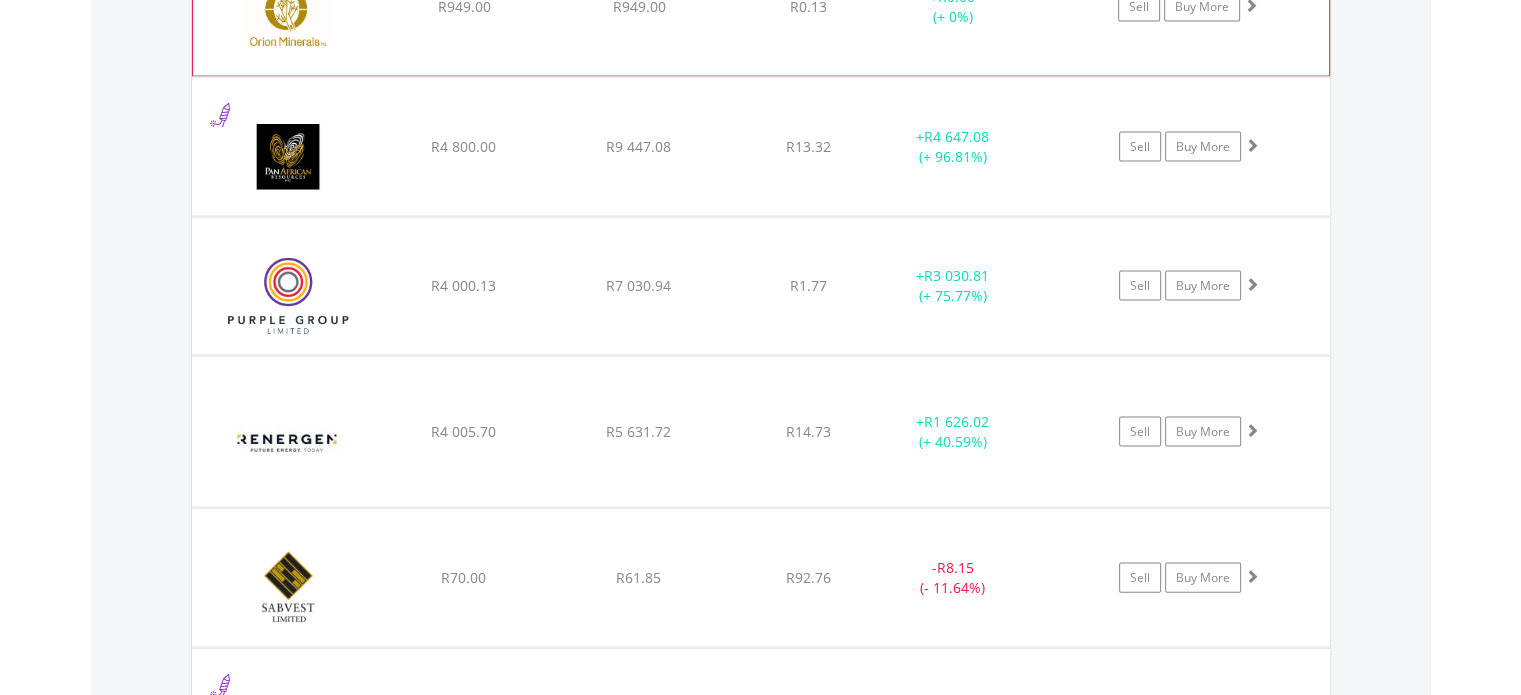 click at bounding box center [1251, 5] 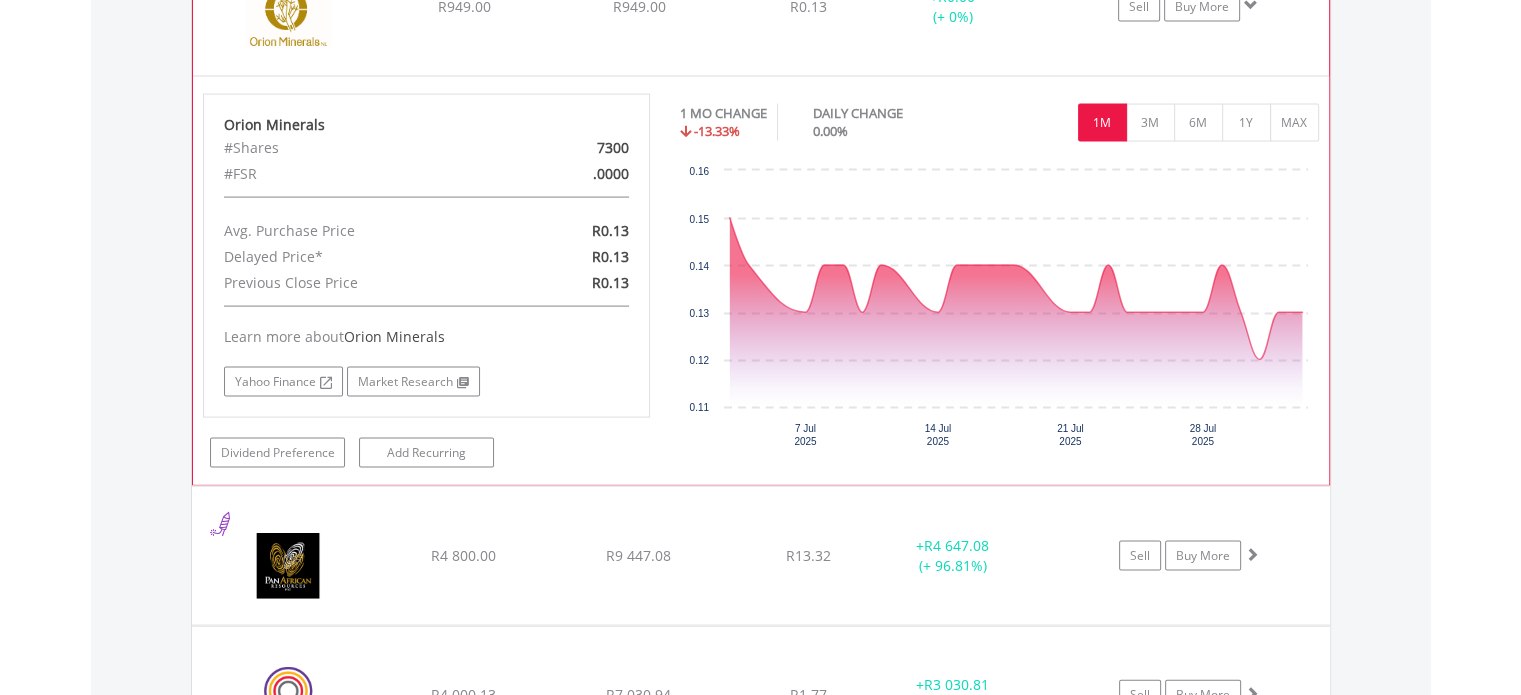 click at bounding box center (1251, 5) 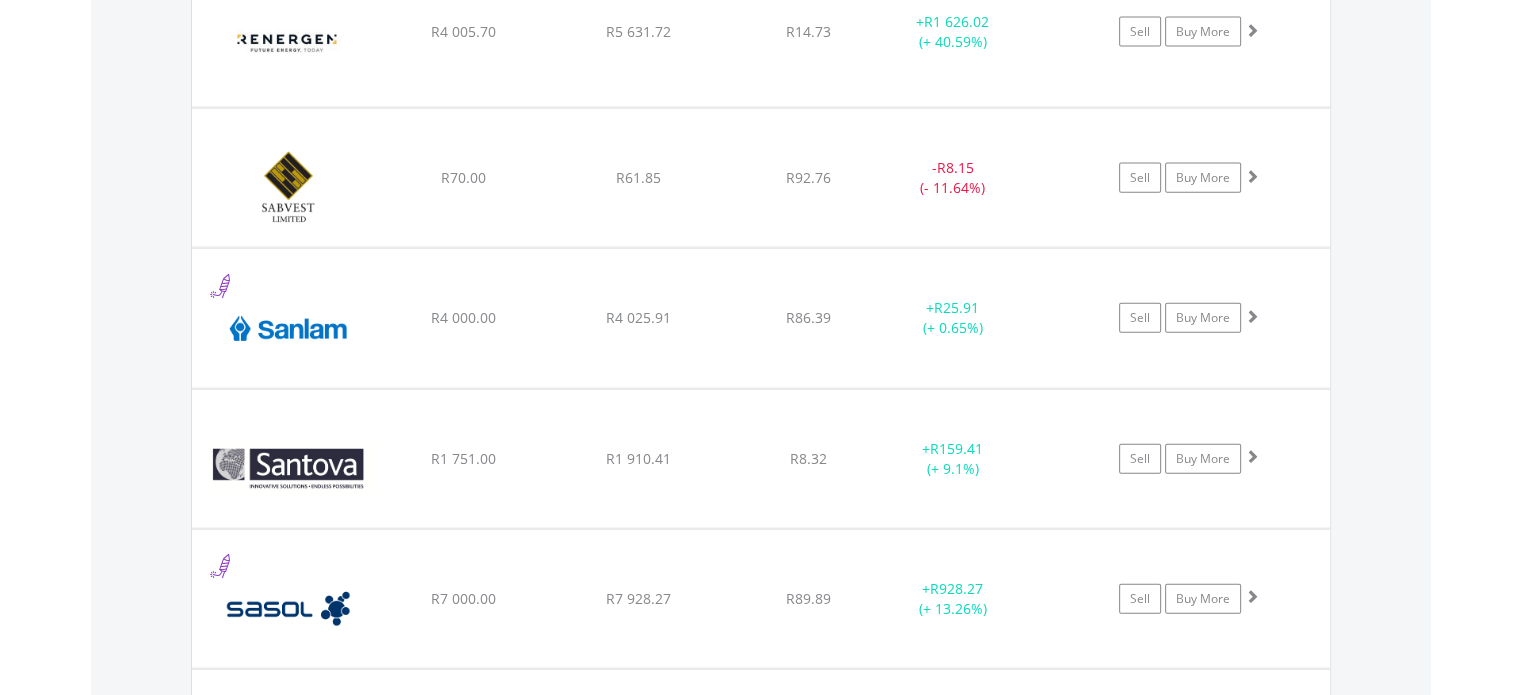 scroll, scrollTop: 4700, scrollLeft: 0, axis: vertical 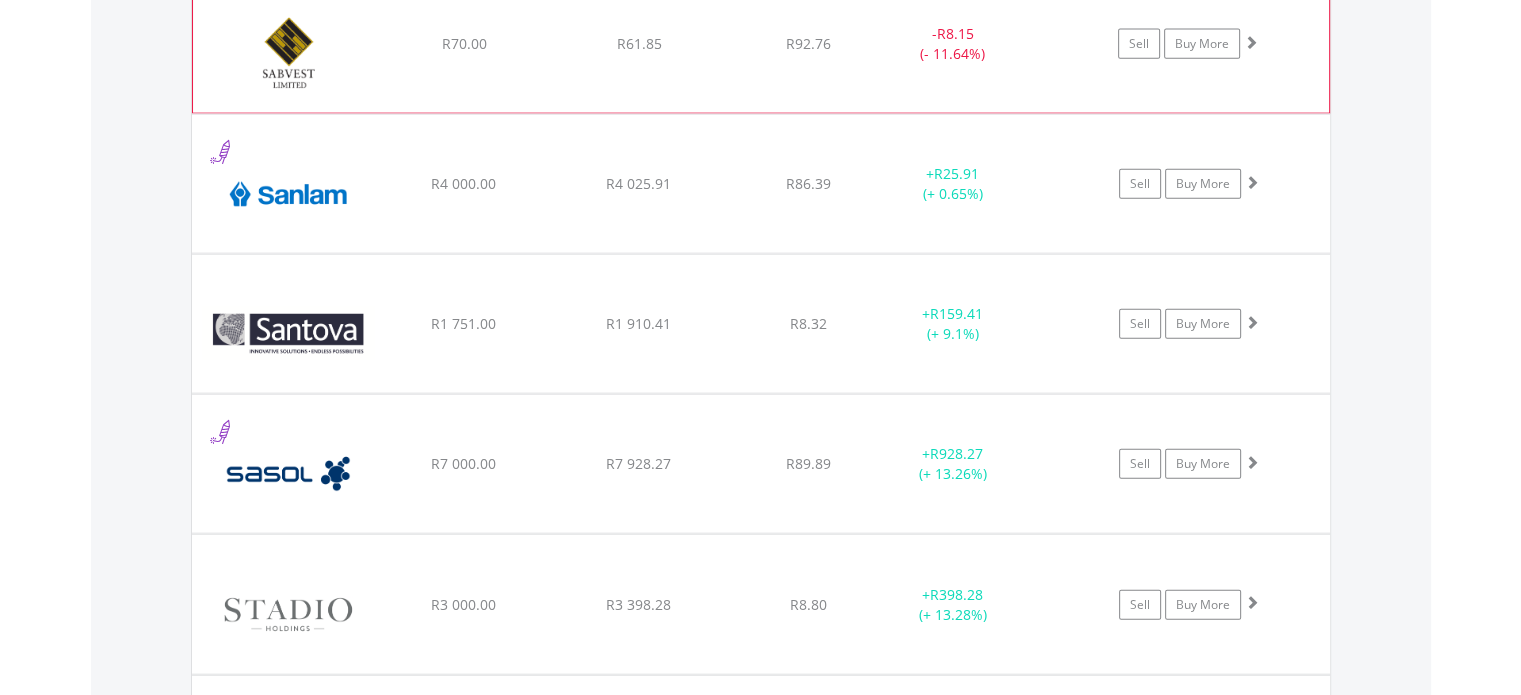 click at bounding box center [1251, 42] 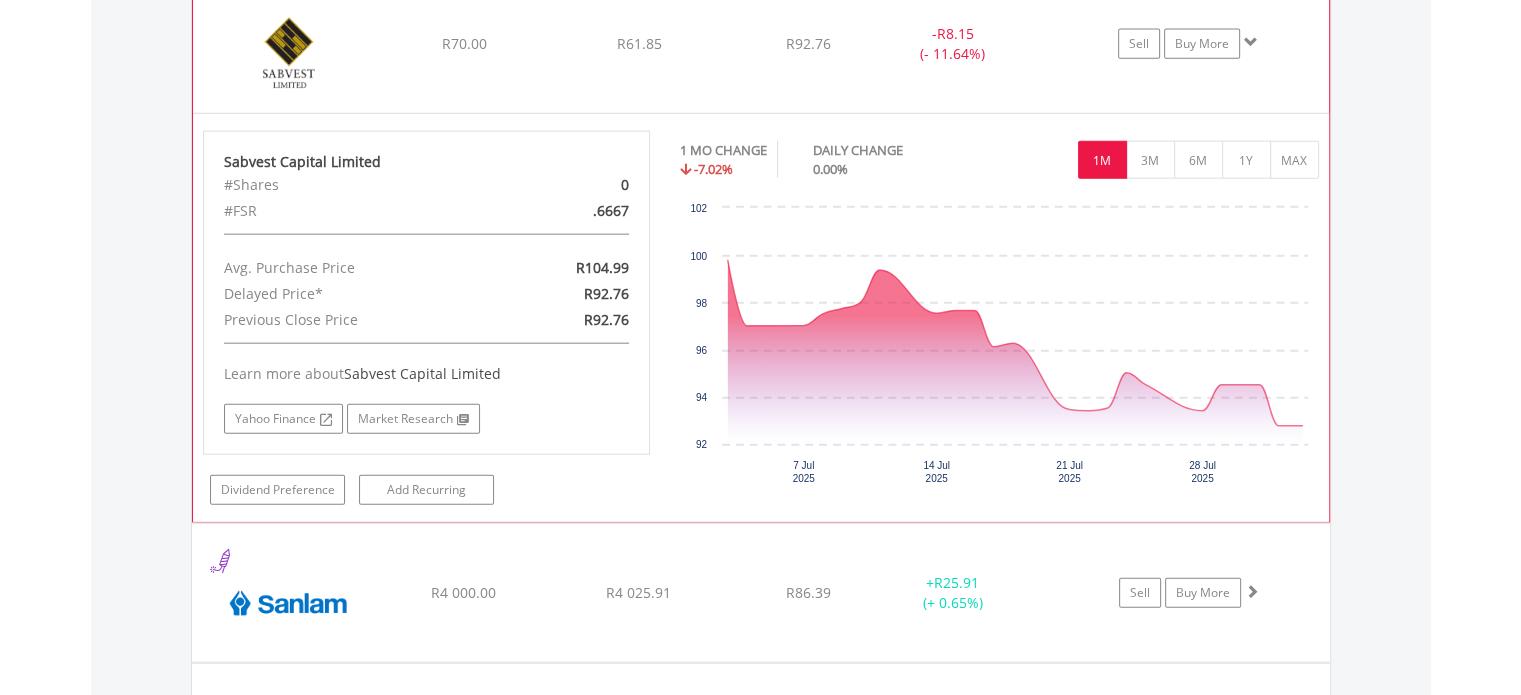 click at bounding box center (1251, 42) 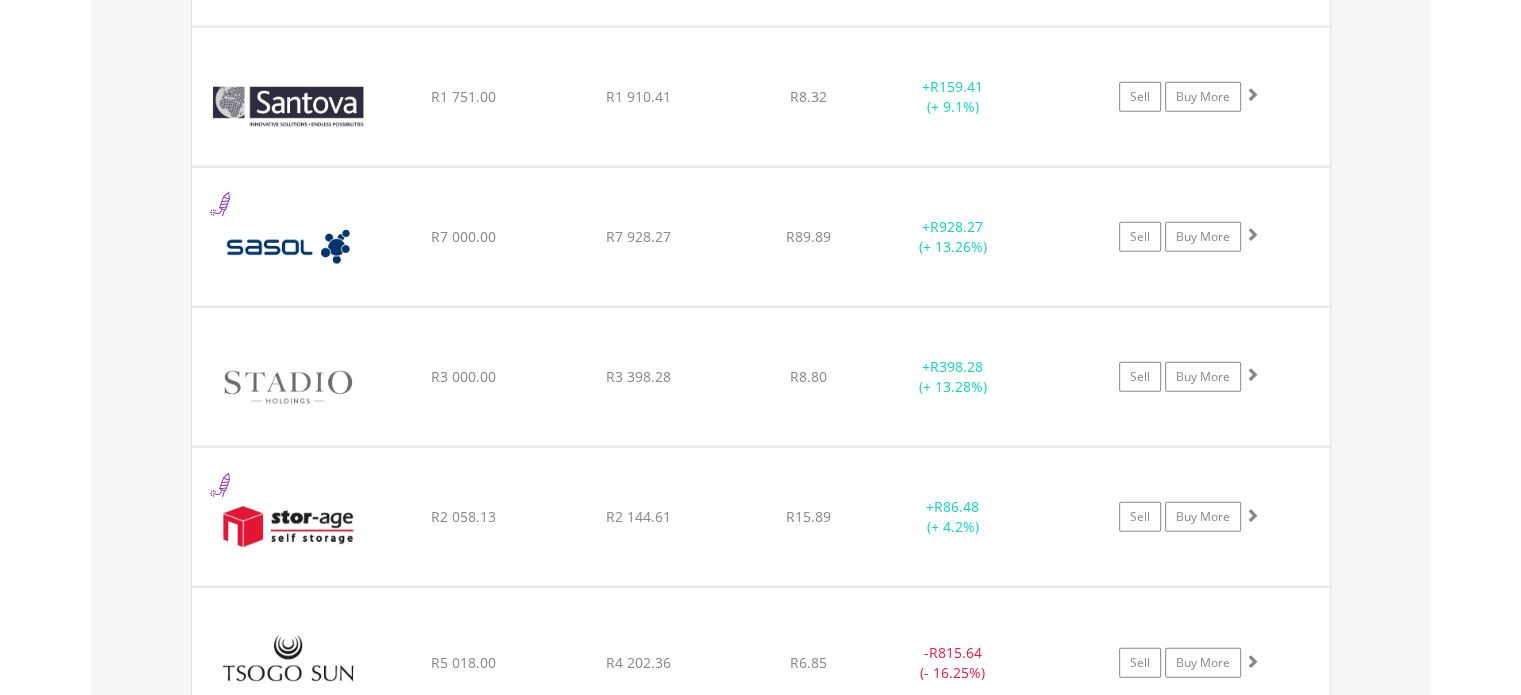 scroll, scrollTop: 4966, scrollLeft: 0, axis: vertical 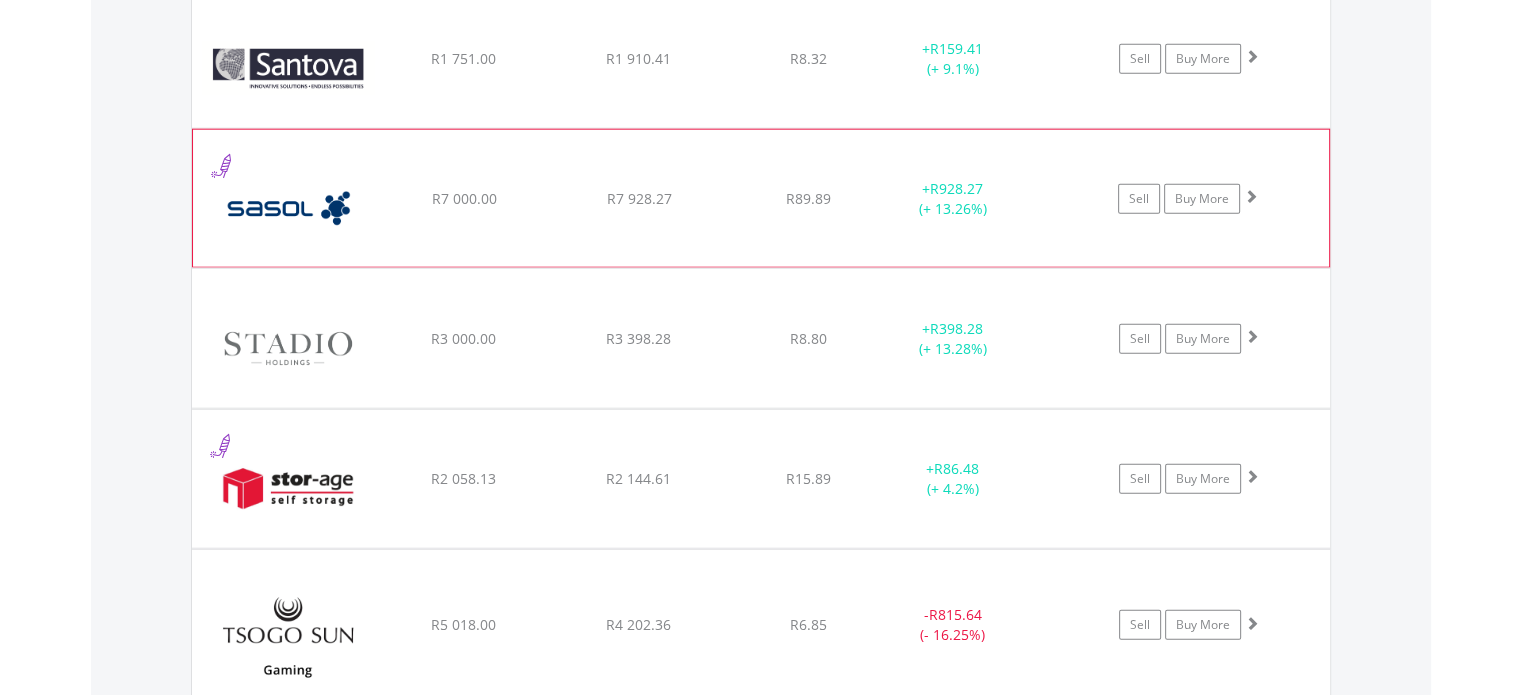 click at bounding box center (1251, 196) 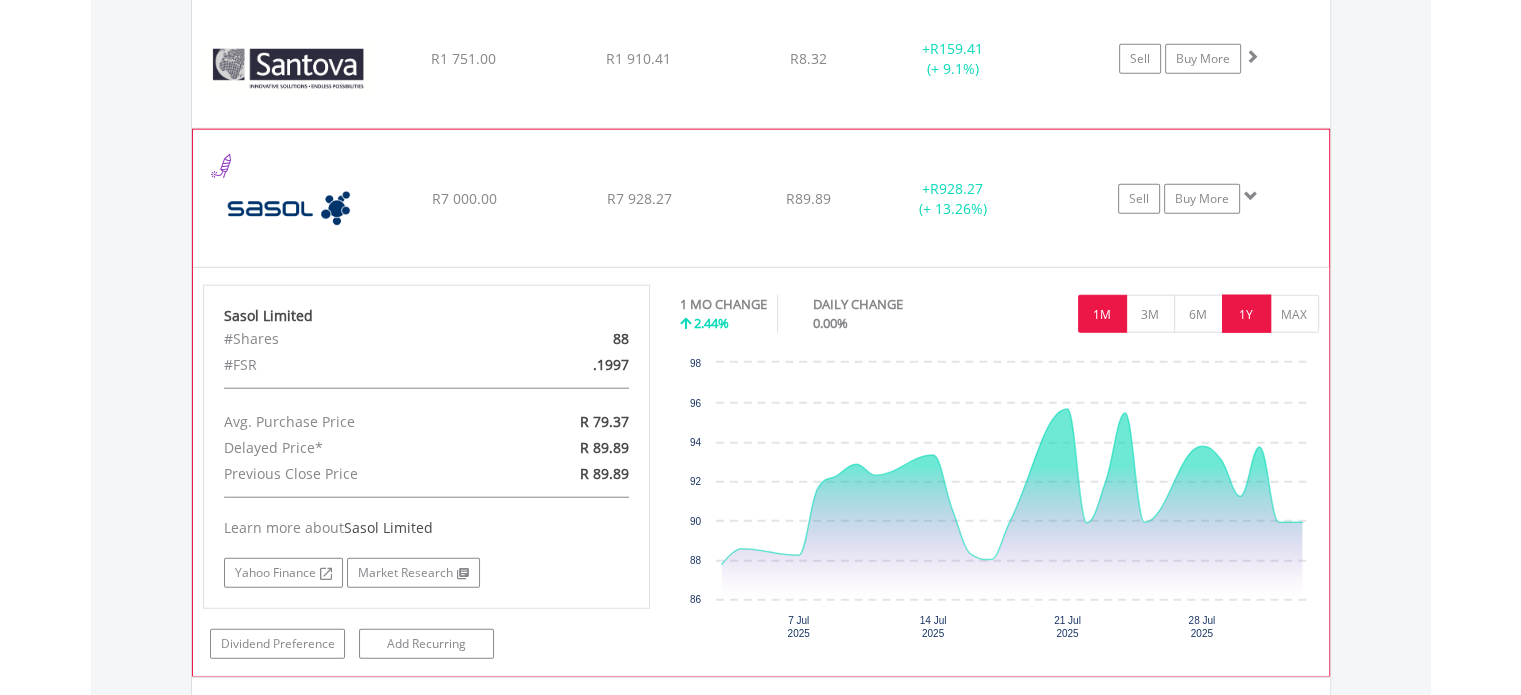 click on "1Y" at bounding box center [1246, 314] 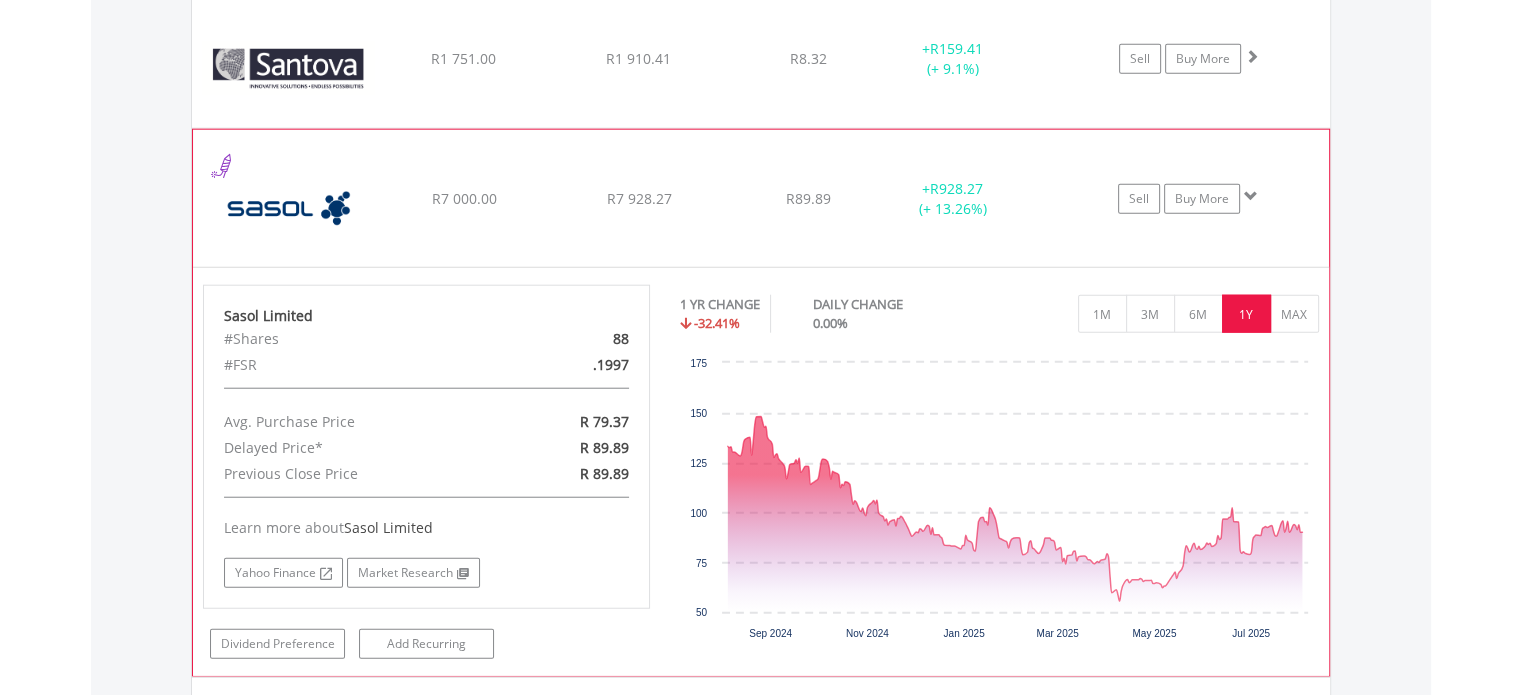 click at bounding box center (1251, 196) 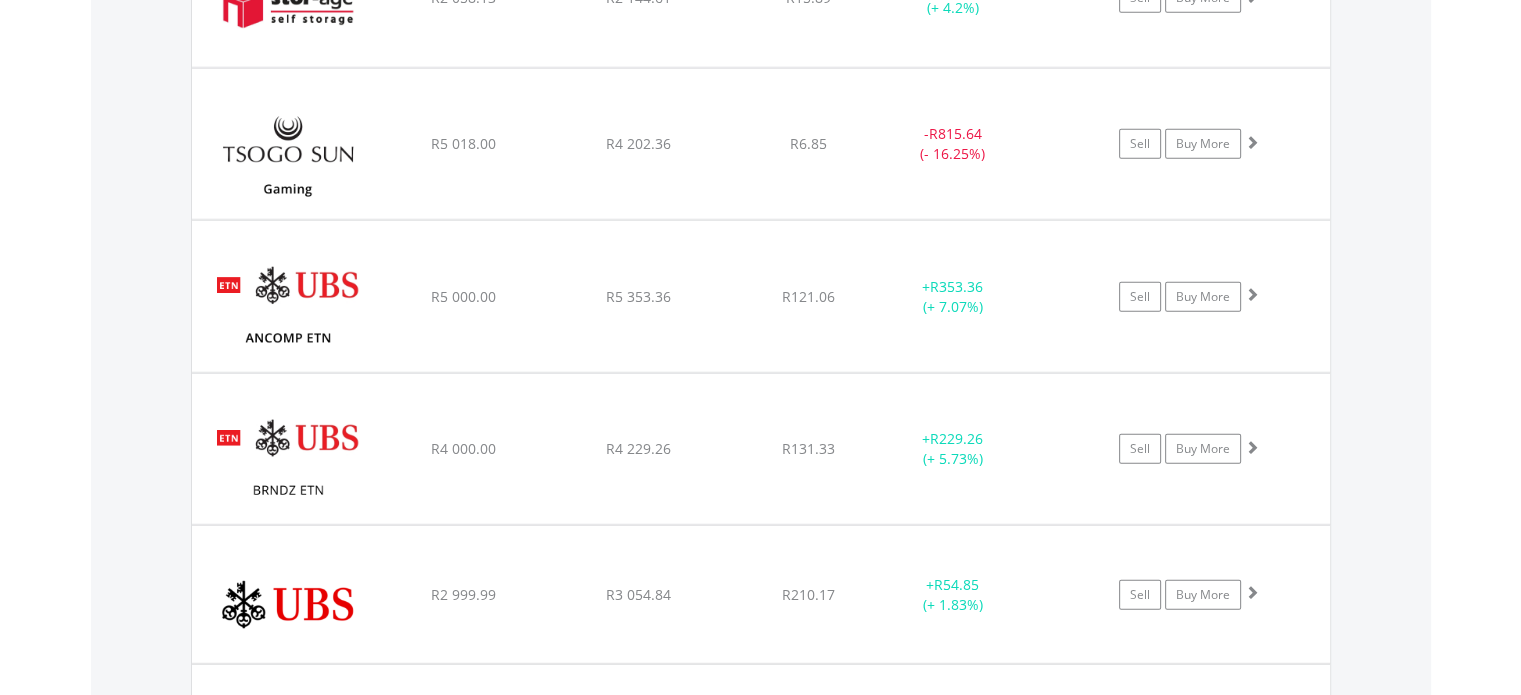 scroll, scrollTop: 5500, scrollLeft: 0, axis: vertical 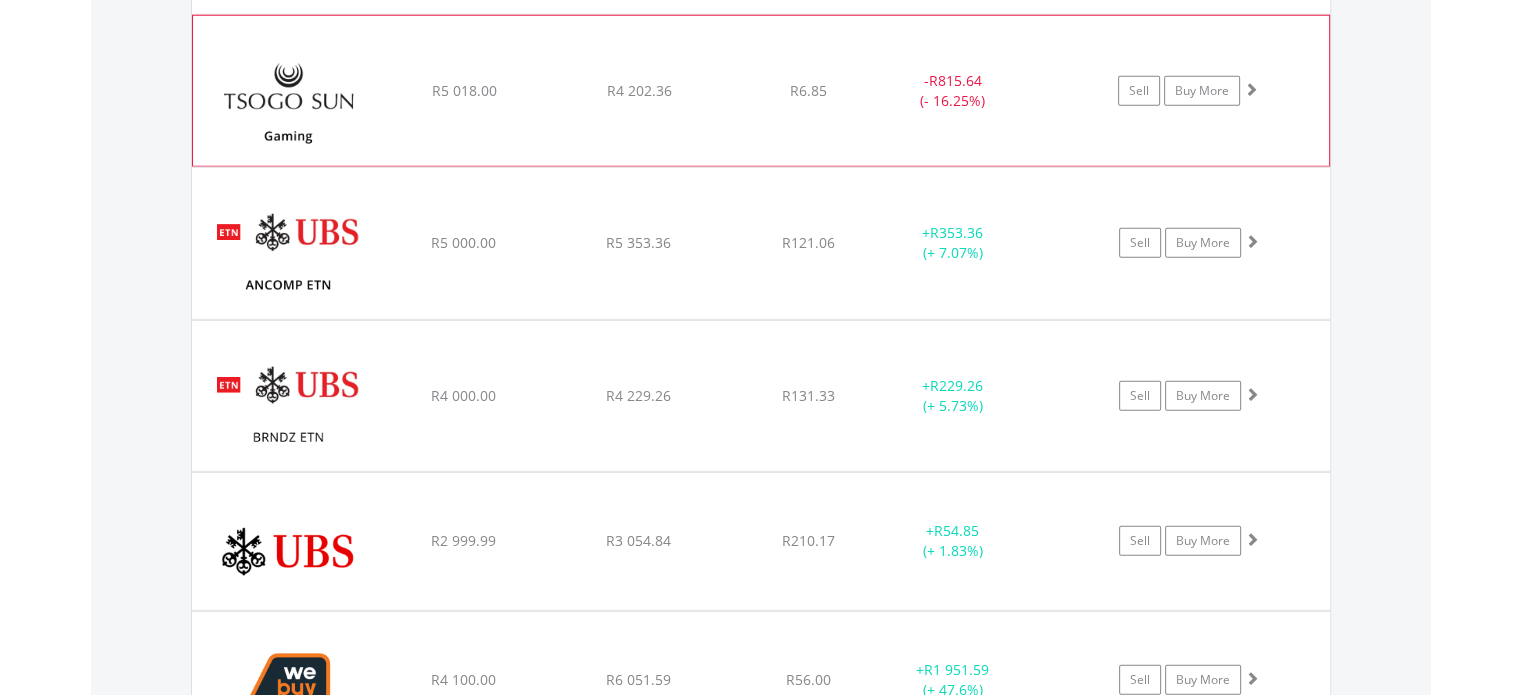 click at bounding box center [1251, 89] 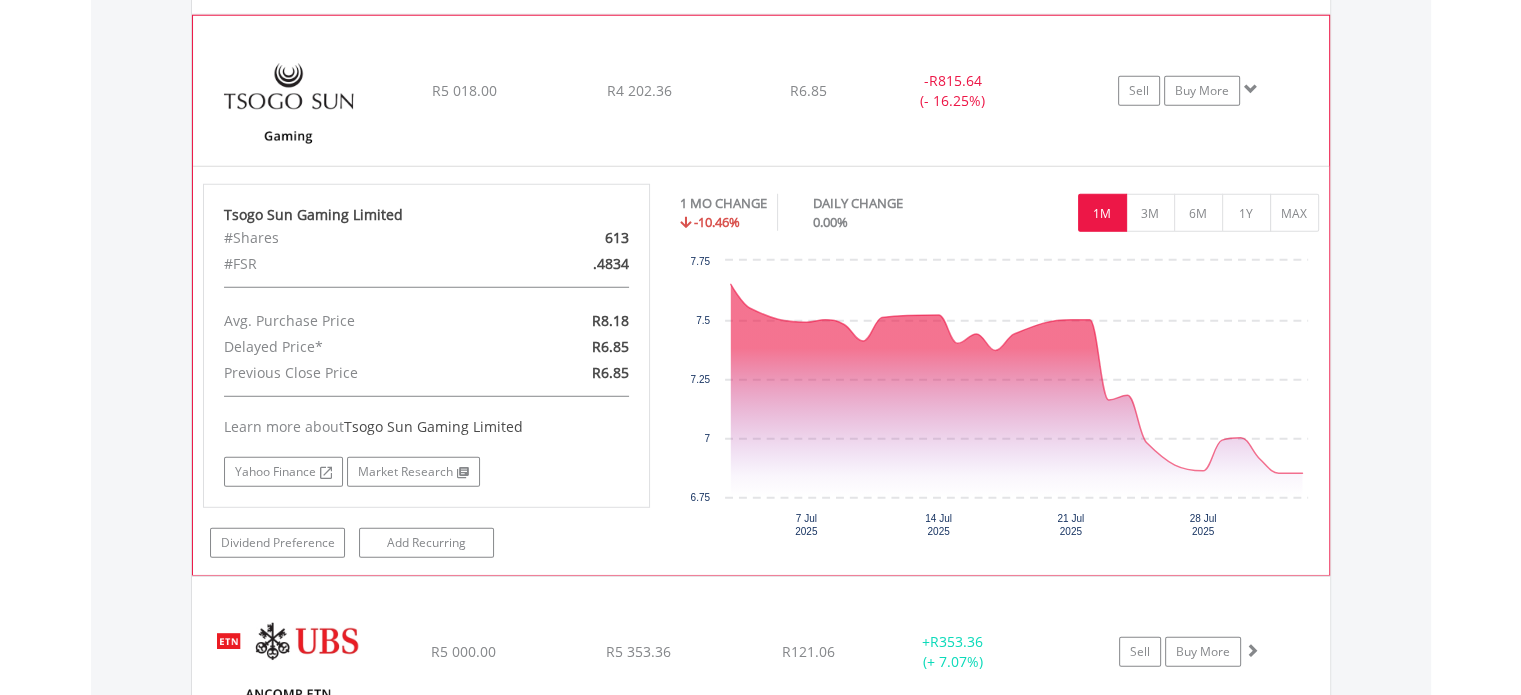 click at bounding box center [1251, 89] 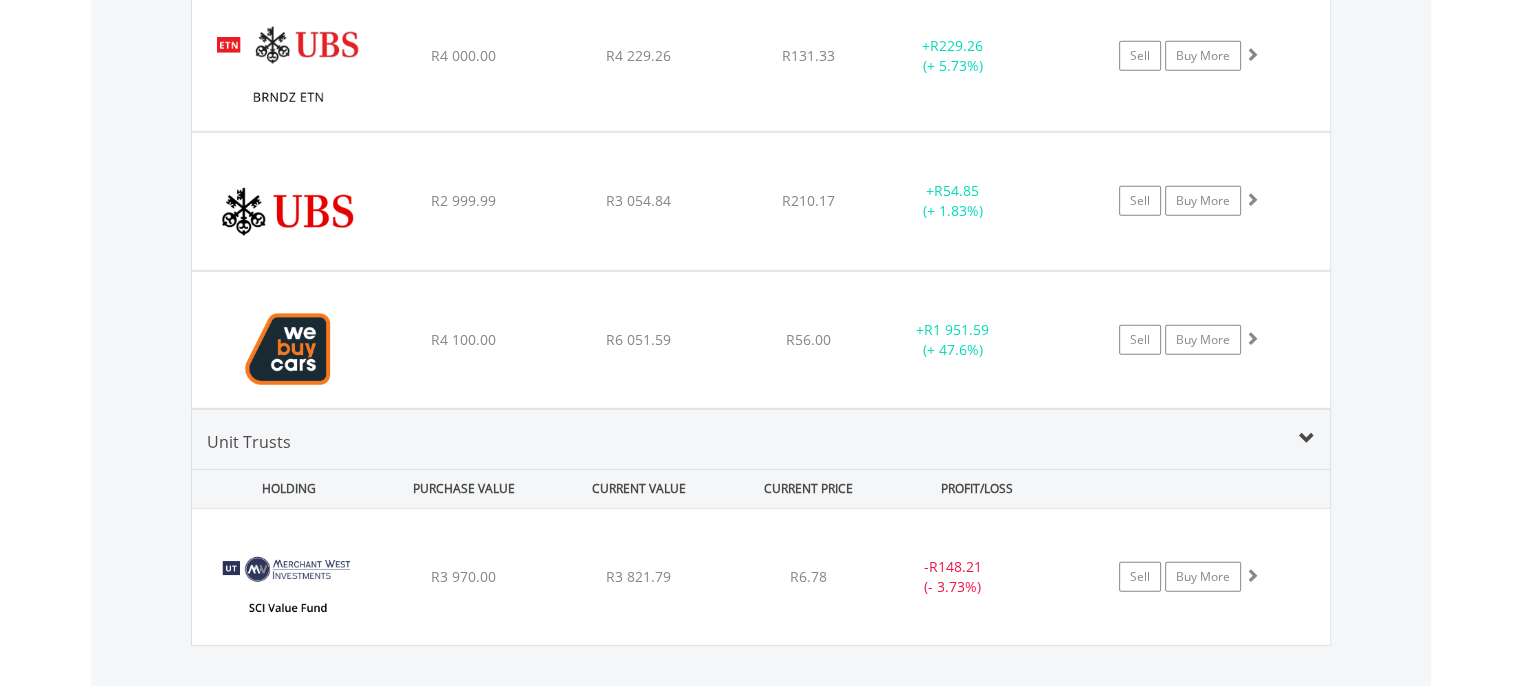 scroll, scrollTop: 5900, scrollLeft: 0, axis: vertical 